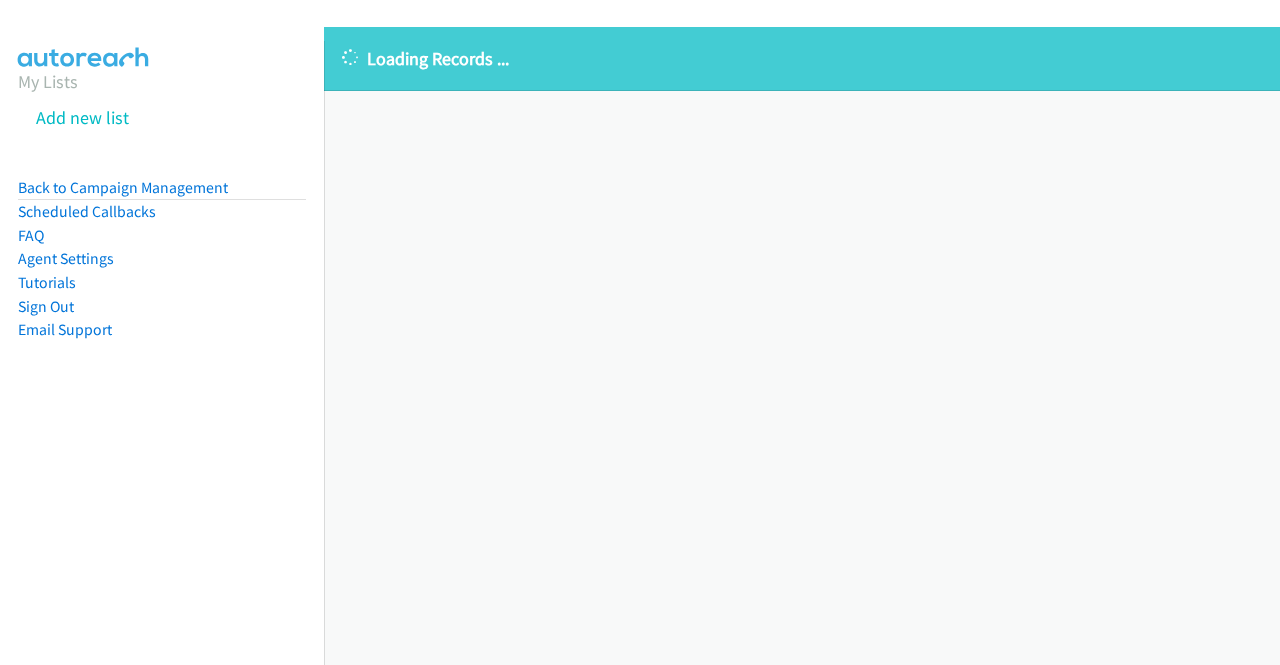 scroll, scrollTop: 0, scrollLeft: 0, axis: both 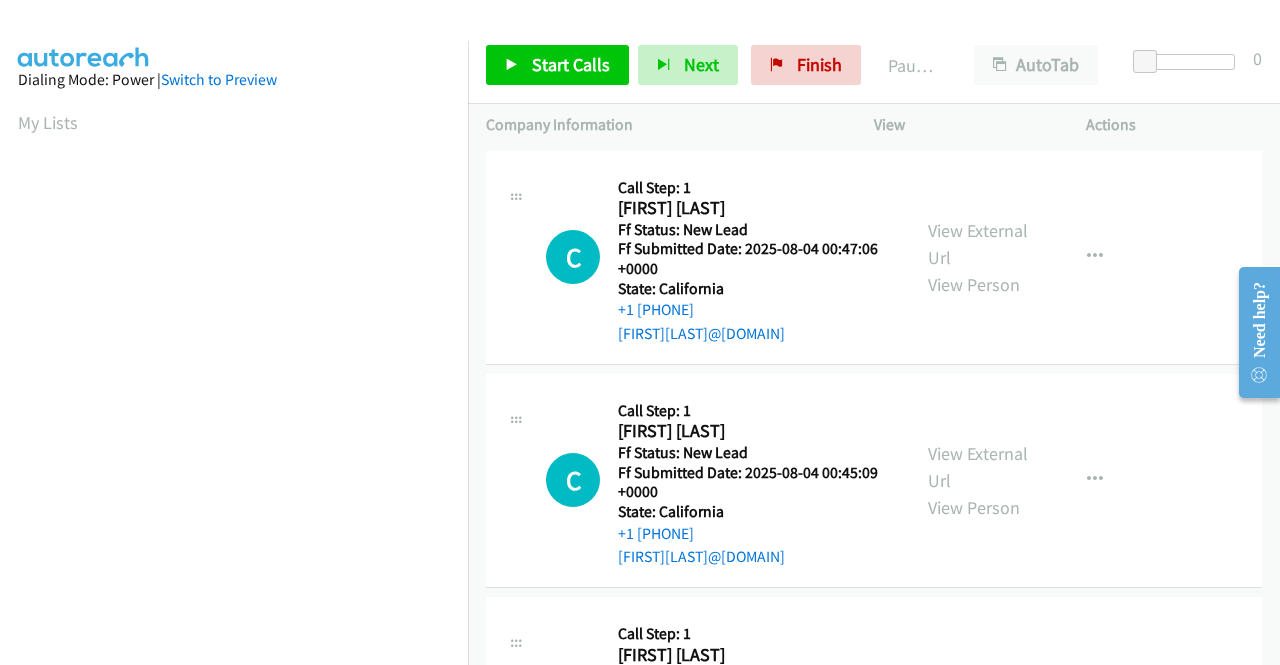 click on "C
Callback Scheduled
Call Step: 1
[FIRST] [LAST]
America/Los_Angeles
Ff Status: New Lead
Ff Submitted Date: 2025-08-04 00:47:06 +0000
State: [STATE]
+1 [PHONE]
[FIRST][LAST]@[DOMAIN]
Call was successful?
View External Url
View Person
View External Url
Email
Schedule/Manage Callback
Skip Call
Add to do not call list" at bounding box center (874, 257) 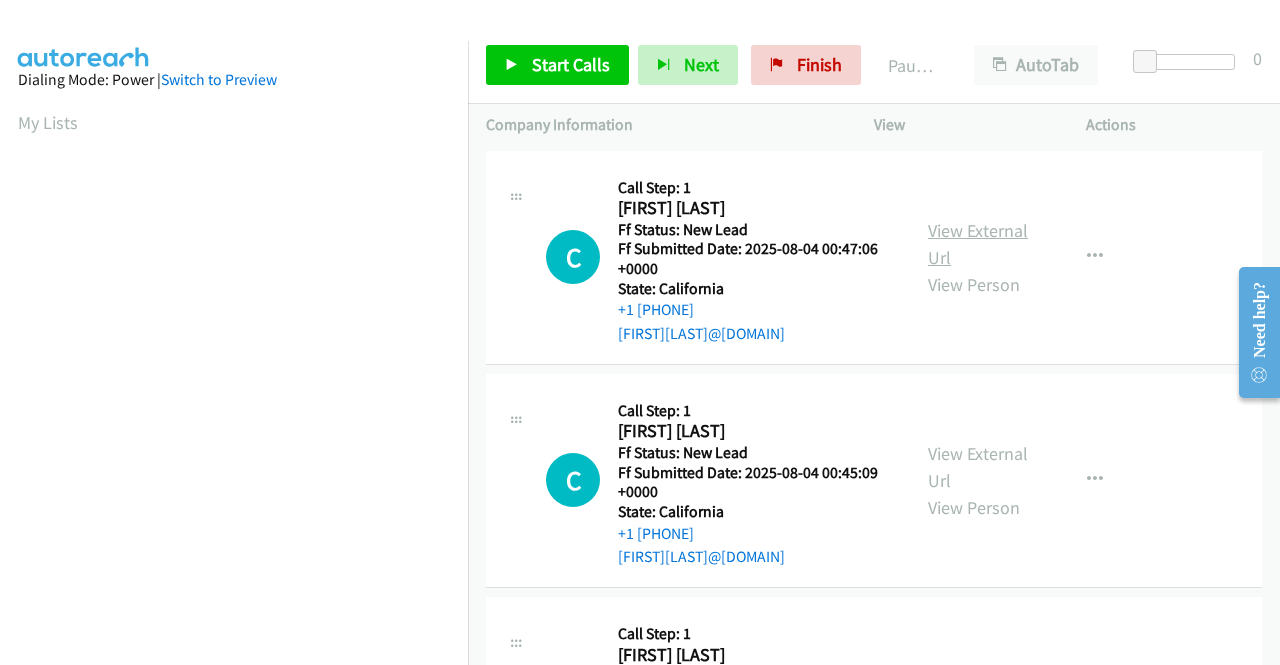 click on "View External Url" at bounding box center (978, 244) 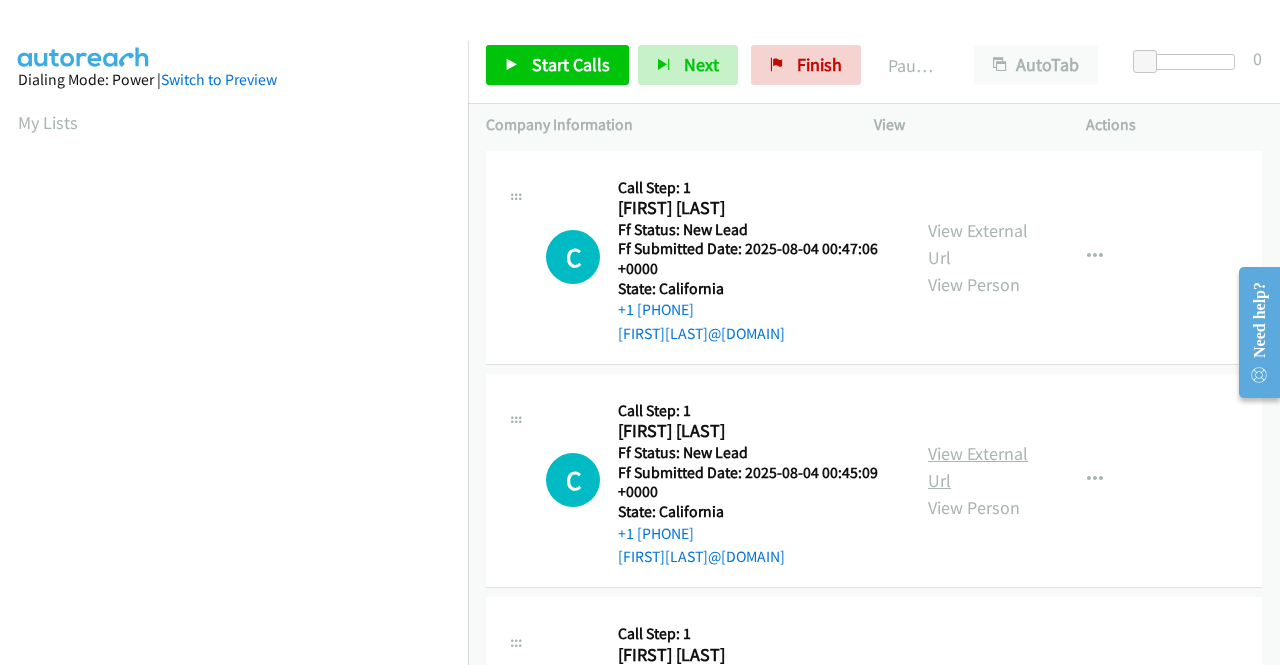 click on "View External Url" at bounding box center [978, 467] 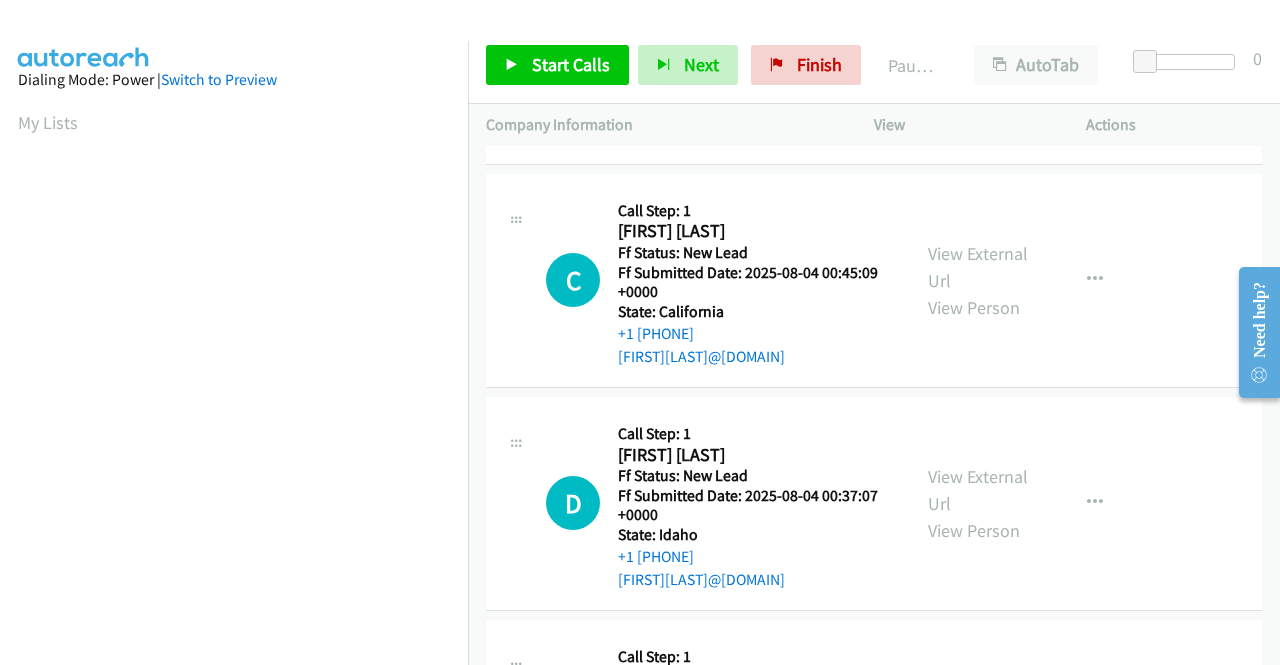 scroll, scrollTop: 300, scrollLeft: 0, axis: vertical 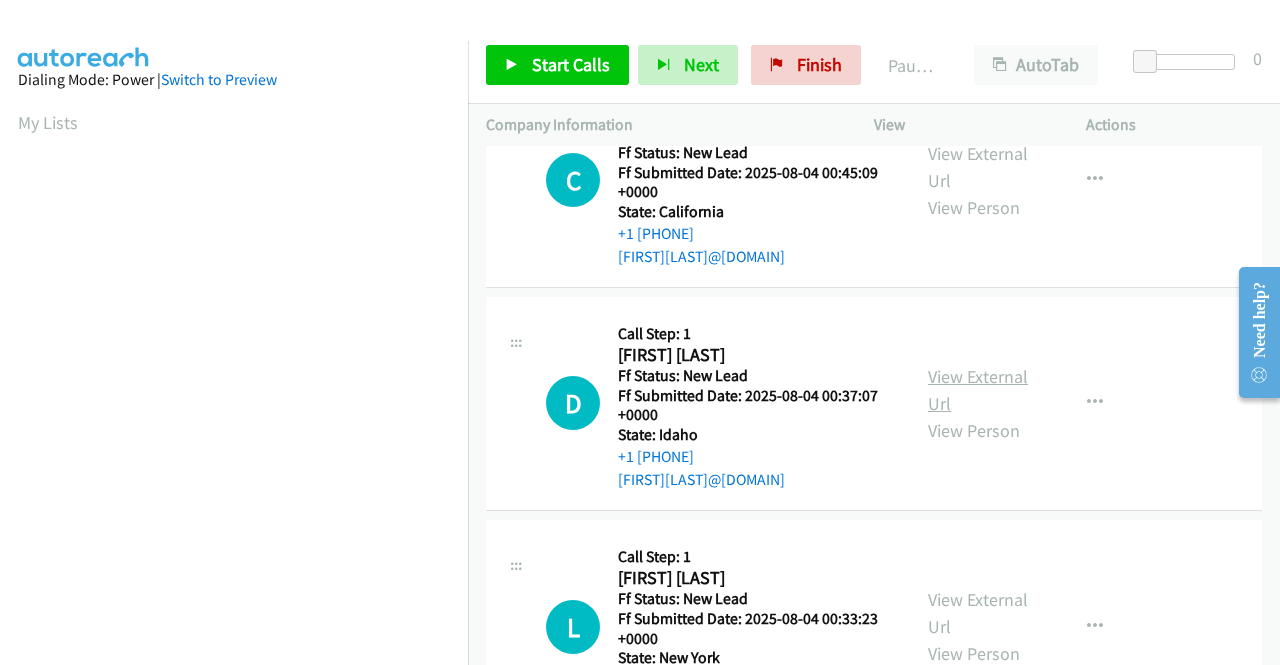 click on "View External Url" at bounding box center (978, 390) 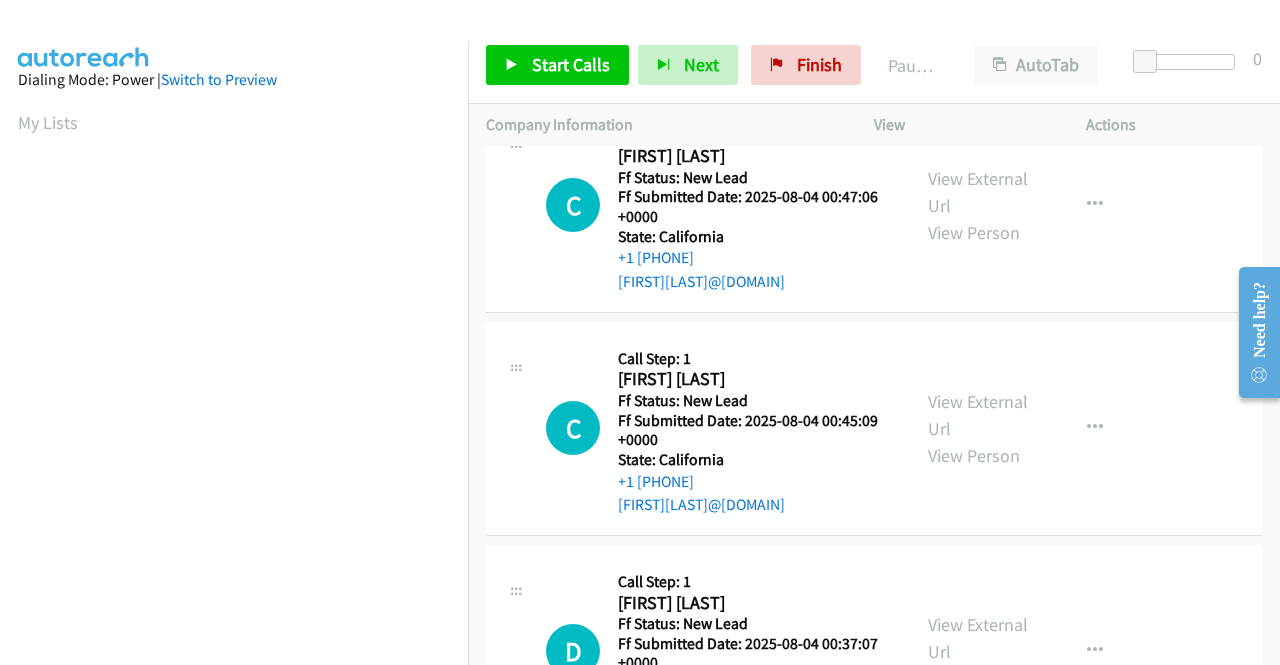 scroll, scrollTop: 0, scrollLeft: 0, axis: both 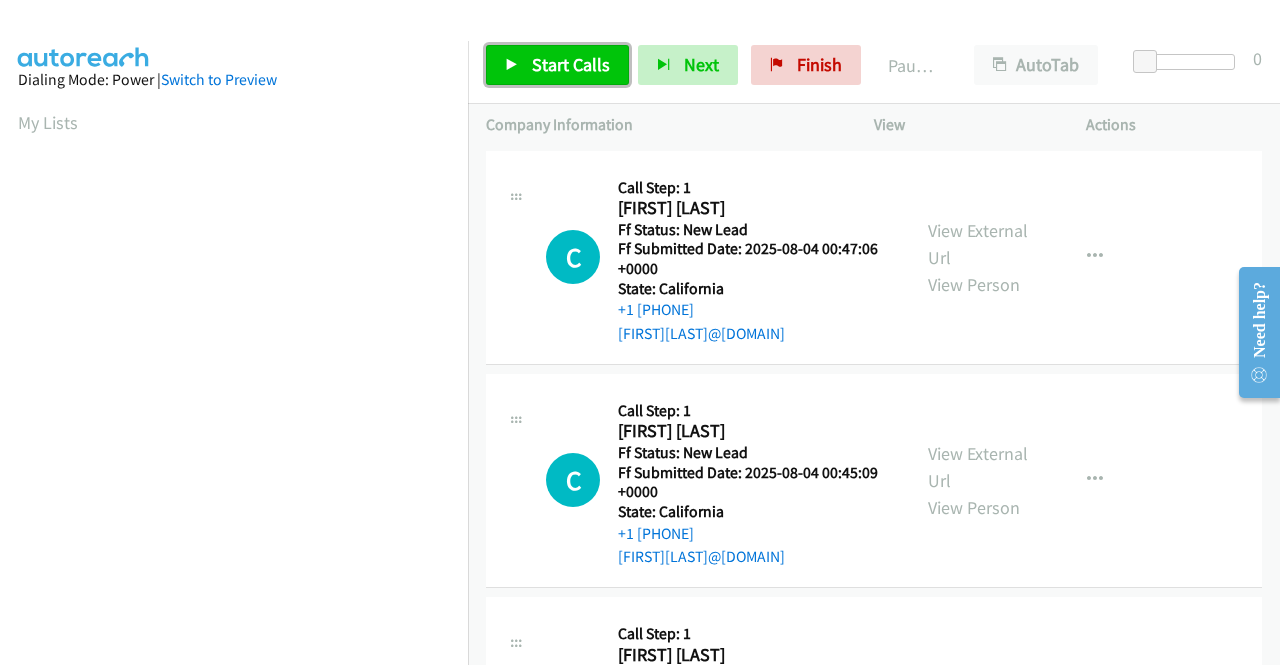 click on "Start Calls" at bounding box center (571, 64) 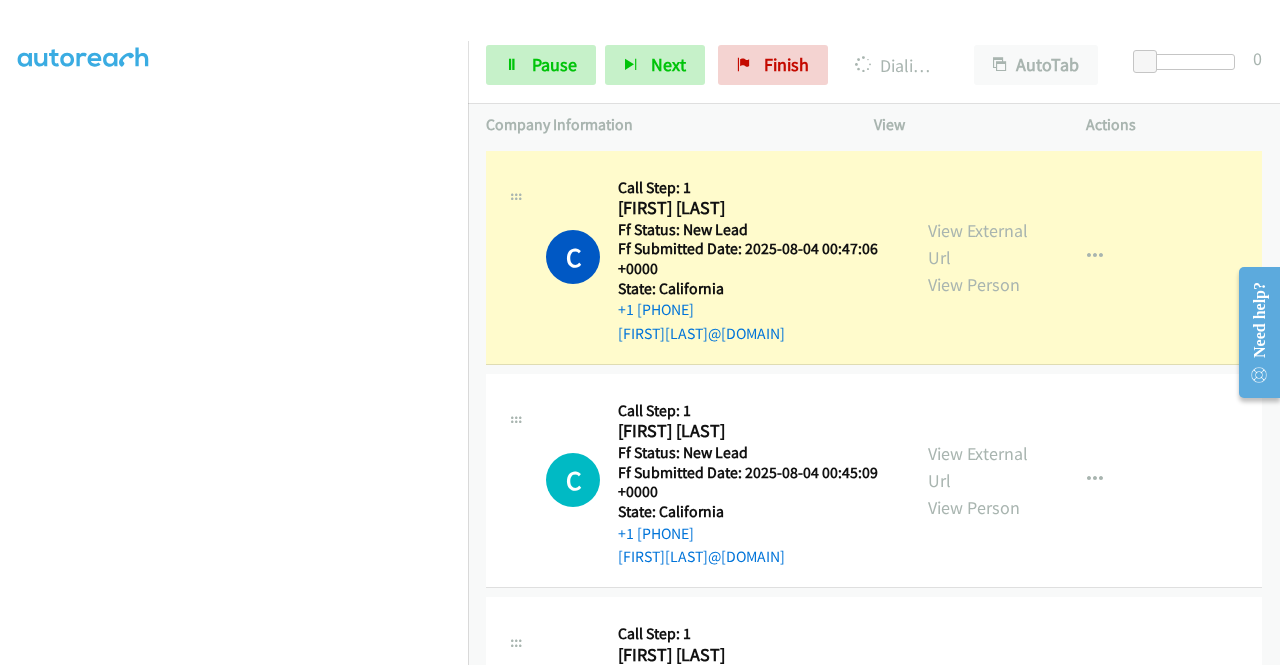 scroll, scrollTop: 300, scrollLeft: 0, axis: vertical 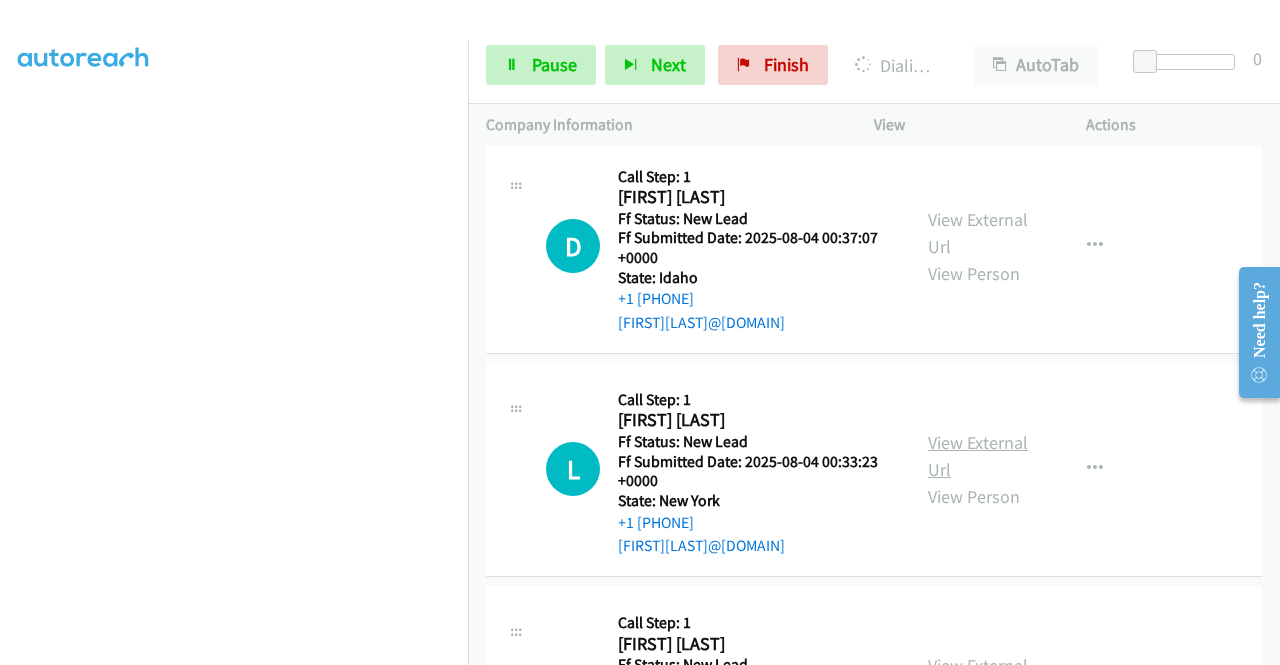 click on "View External Url" at bounding box center (978, 456) 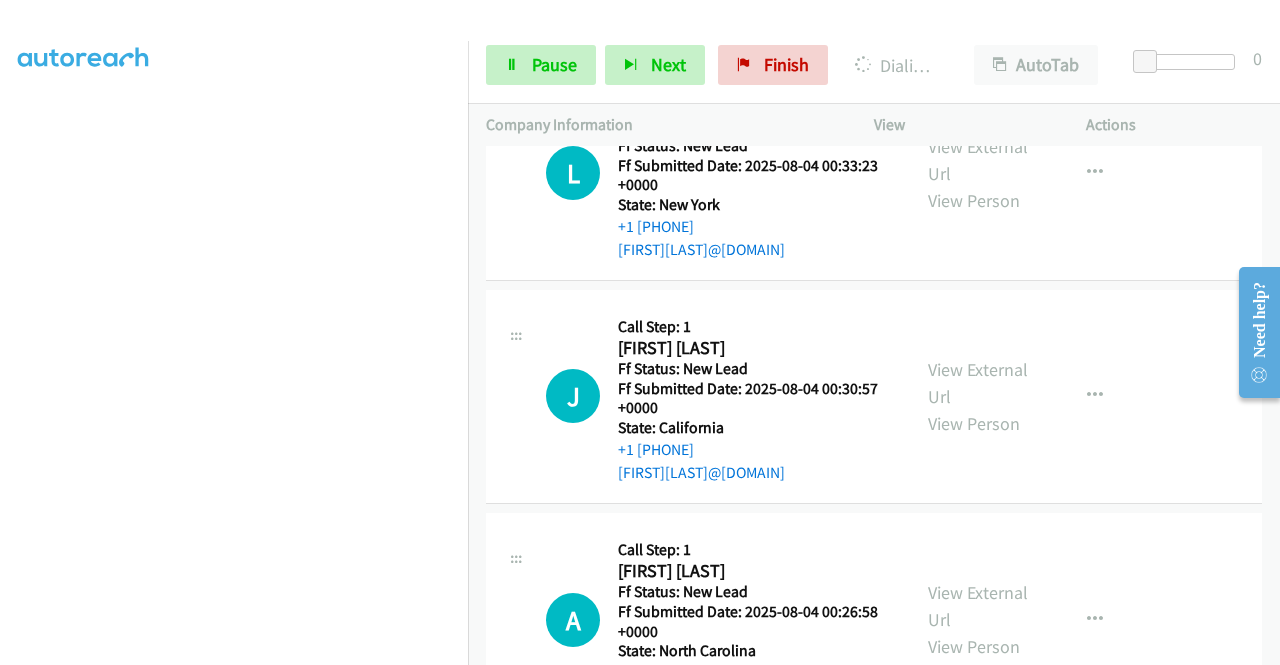 scroll, scrollTop: 800, scrollLeft: 0, axis: vertical 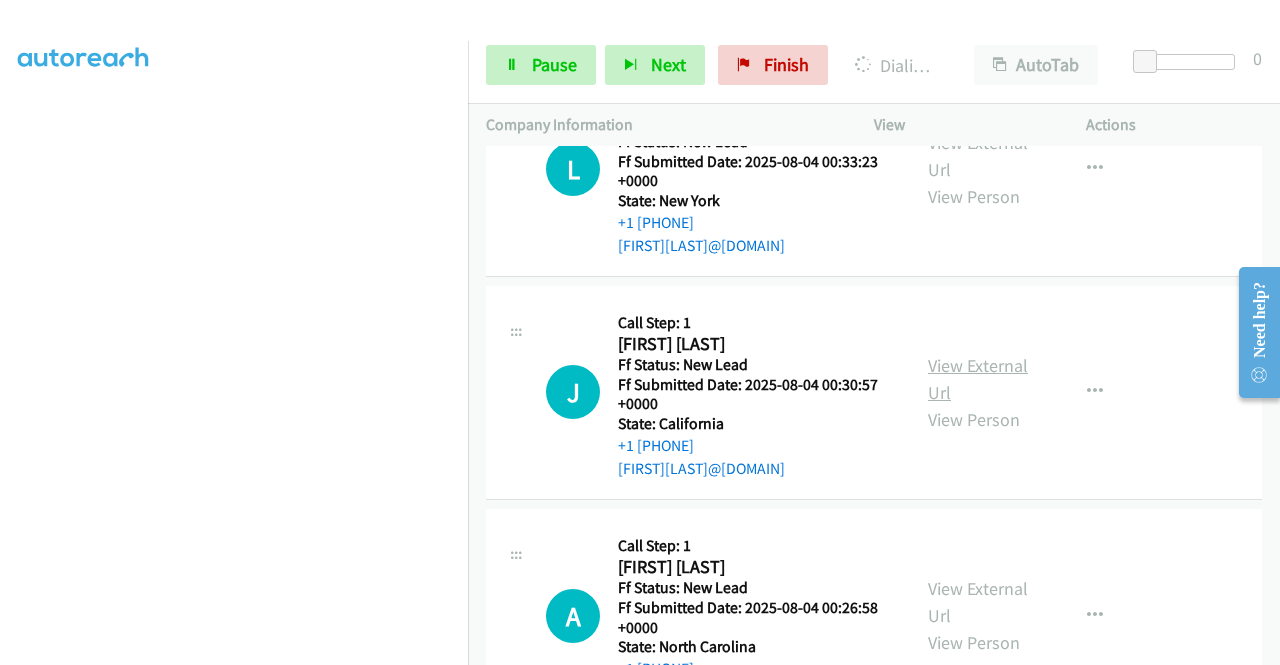 click on "View External Url" at bounding box center [978, 379] 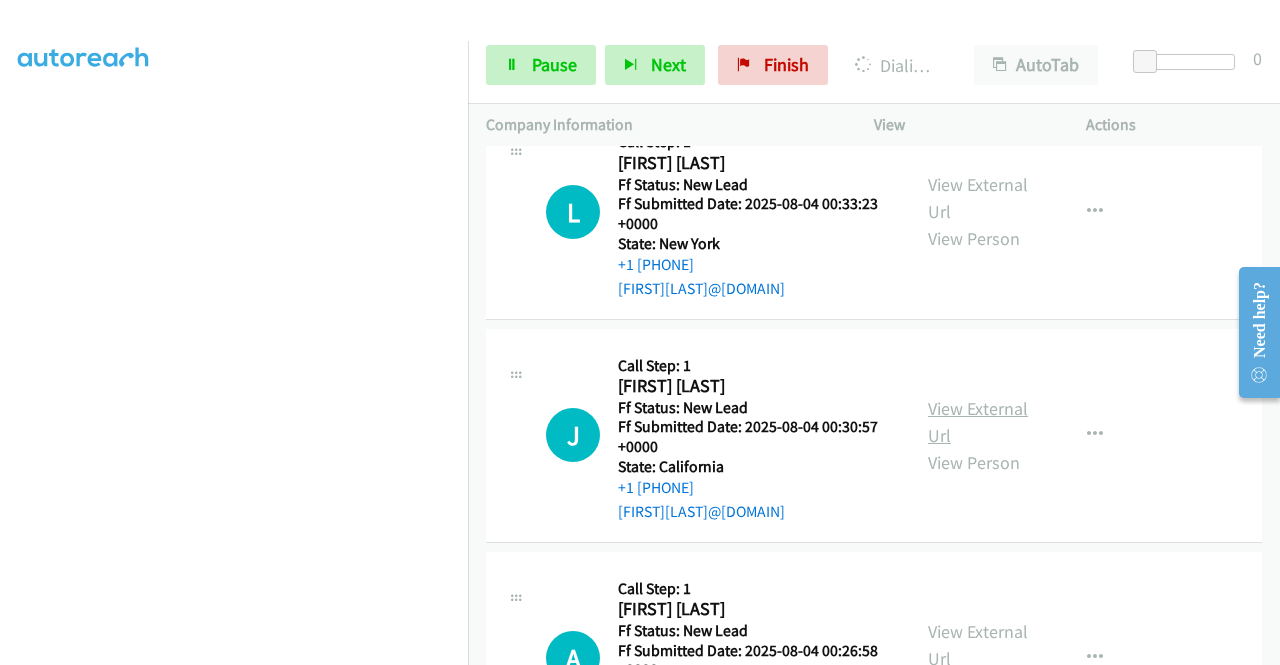 scroll, scrollTop: 413, scrollLeft: 0, axis: vertical 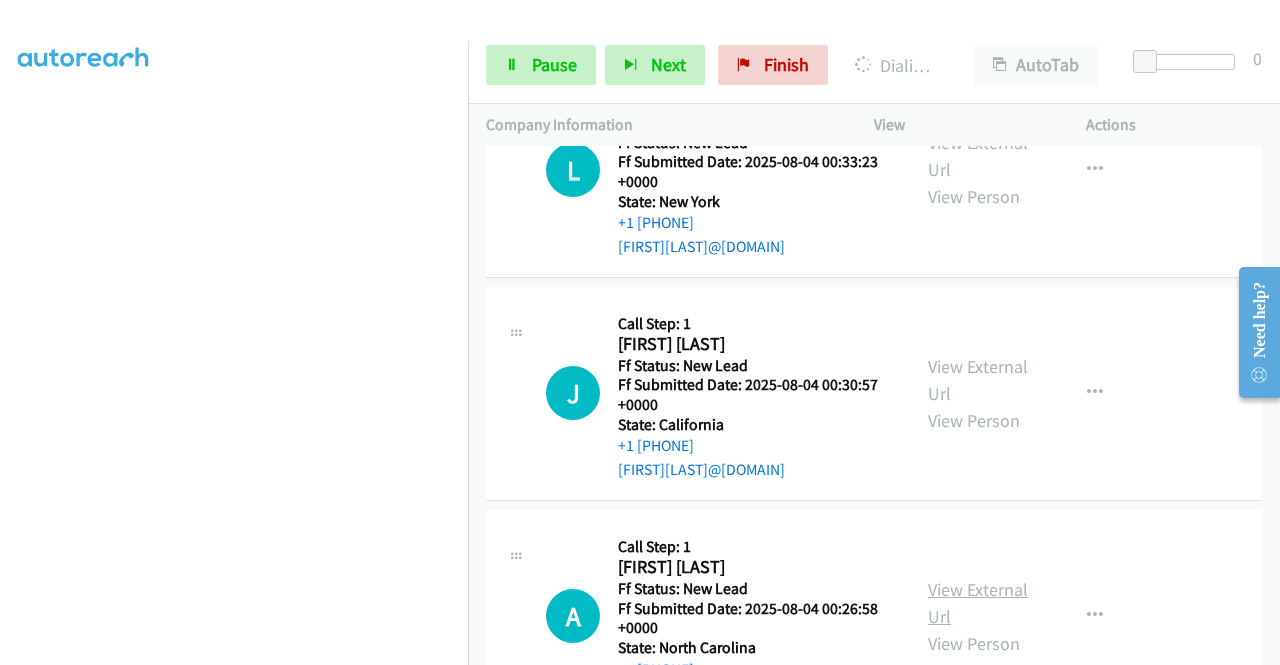 click on "View External Url" at bounding box center [978, 603] 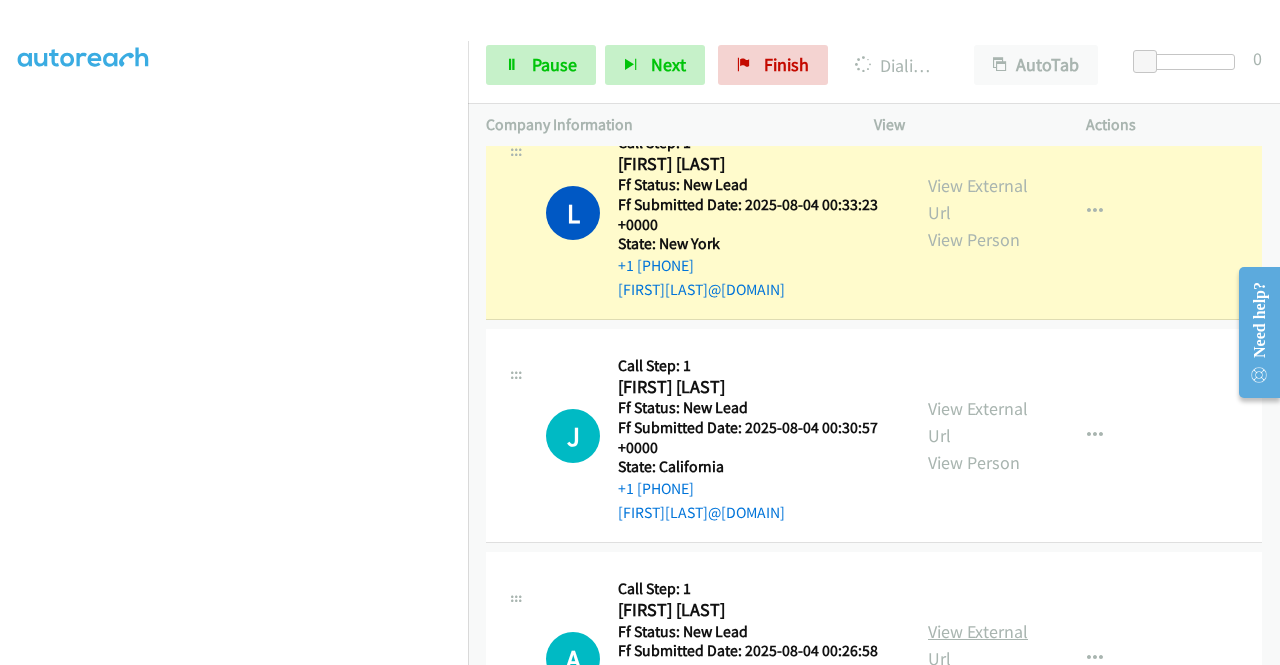 scroll, scrollTop: 884, scrollLeft: 0, axis: vertical 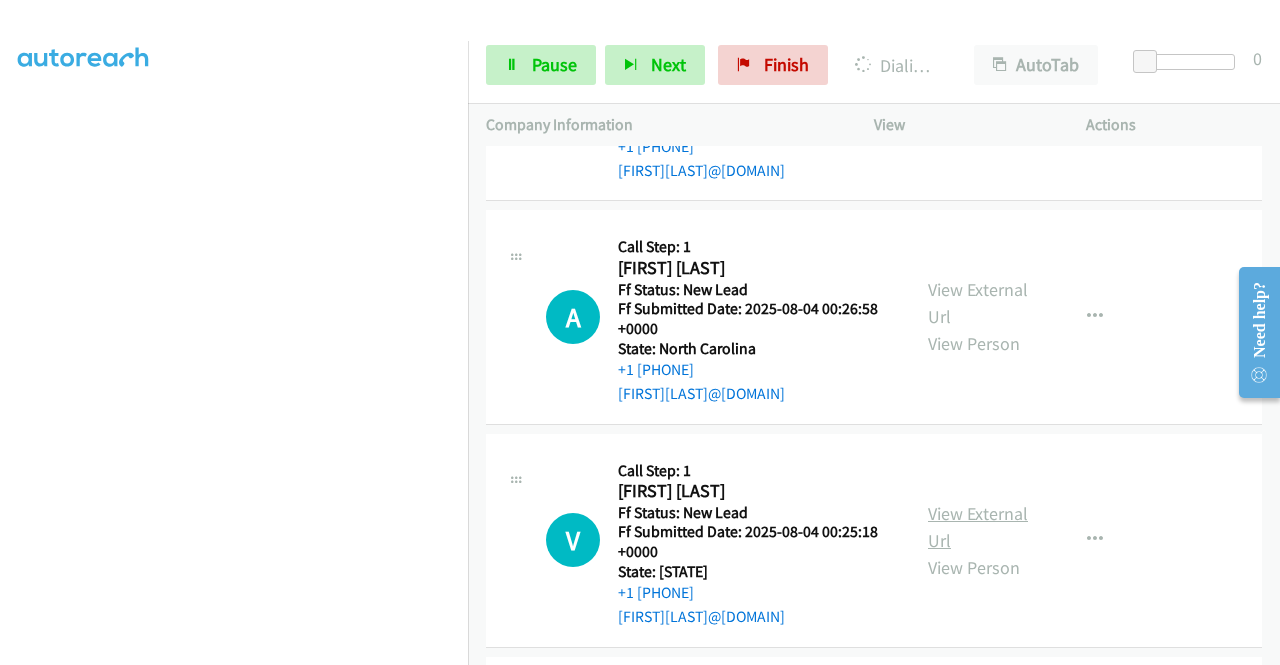 click on "View External Url" at bounding box center [978, 527] 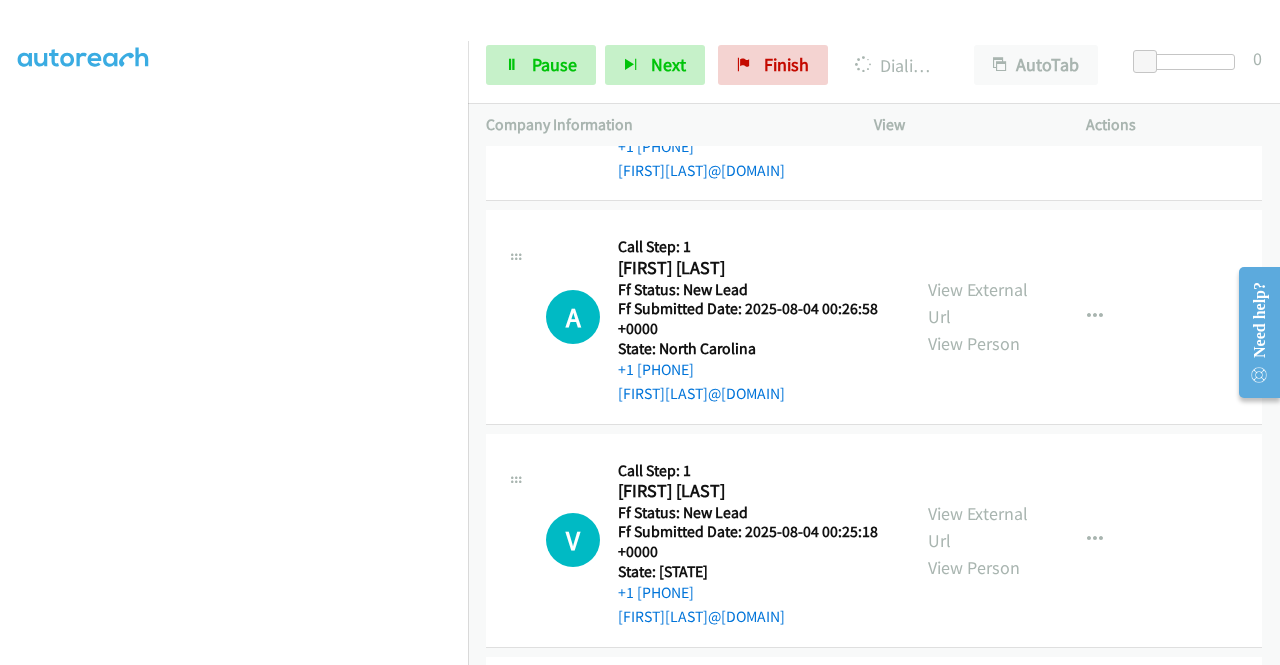 scroll, scrollTop: 0, scrollLeft: 0, axis: both 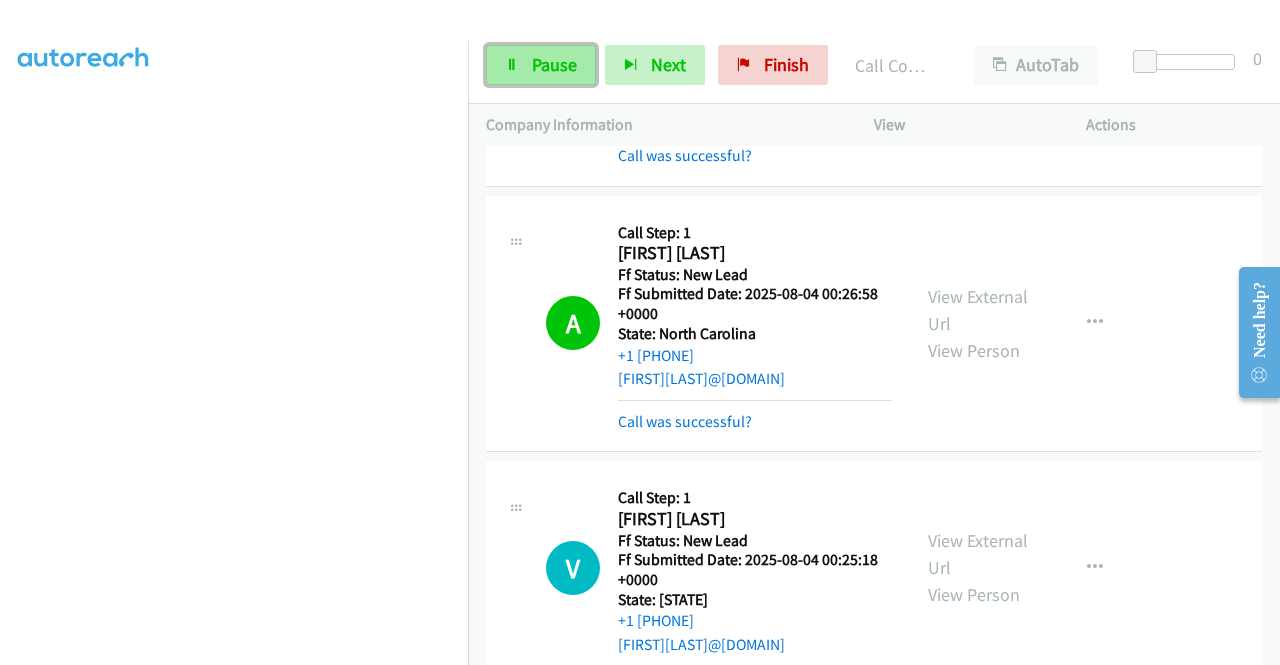 click on "Pause" at bounding box center (554, 64) 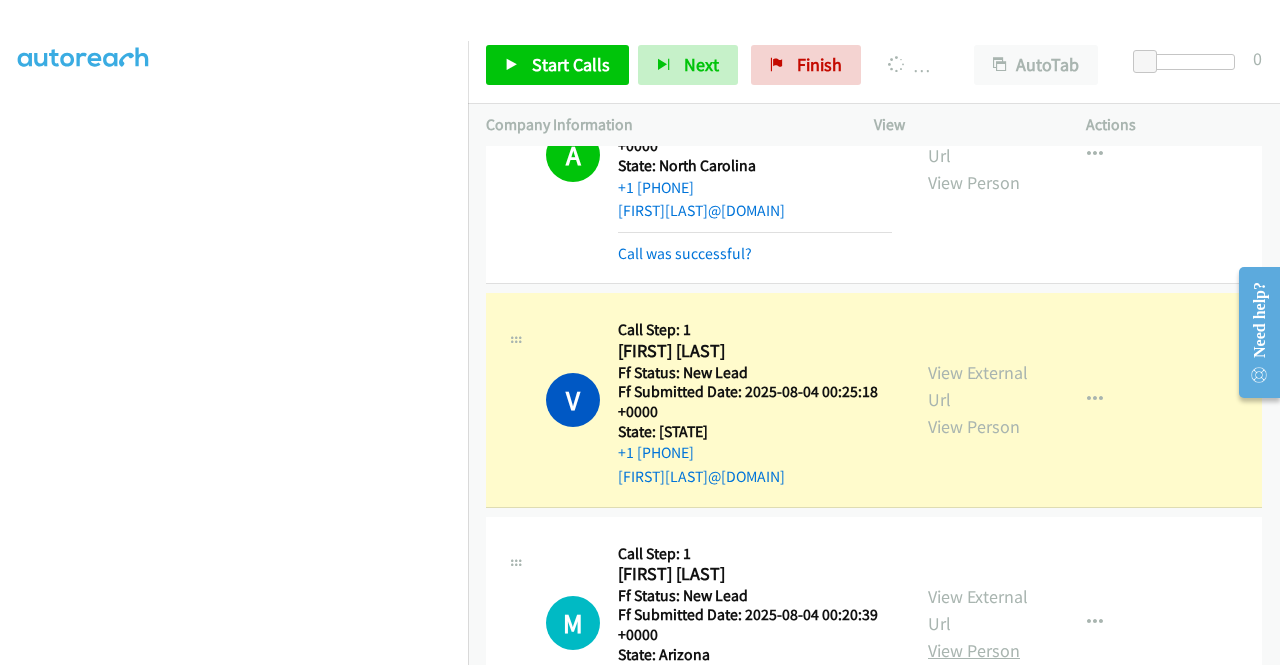 scroll, scrollTop: 1584, scrollLeft: 0, axis: vertical 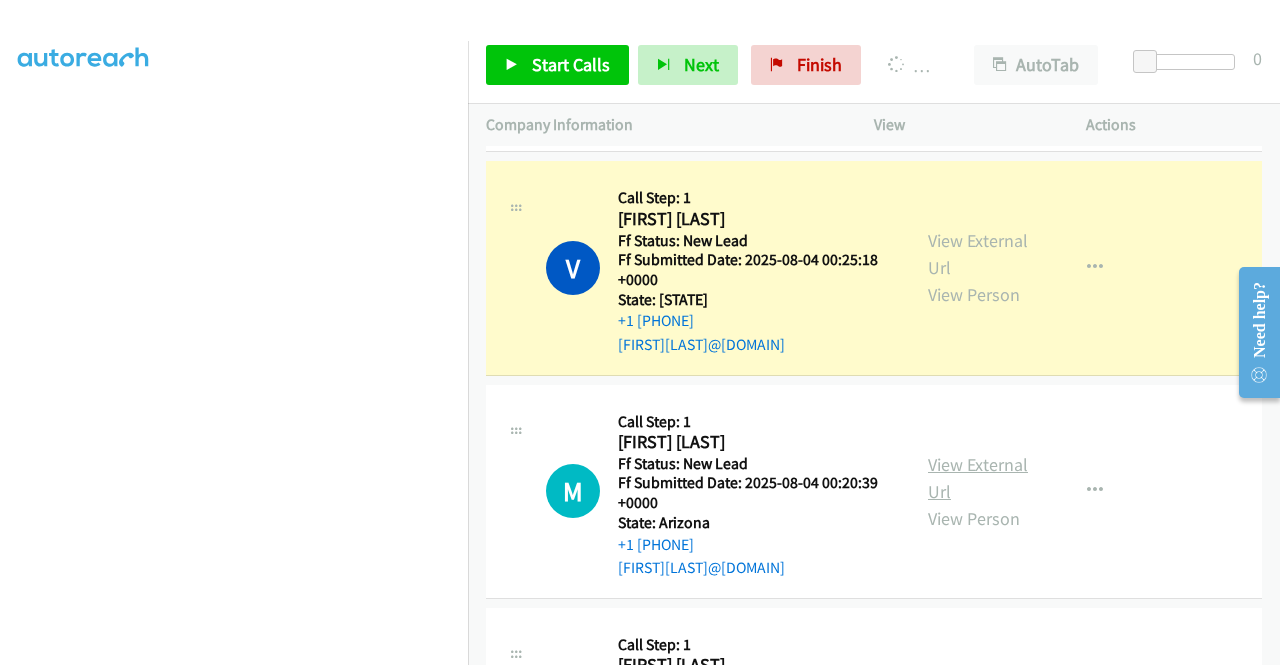 click on "View External Url" at bounding box center (978, 478) 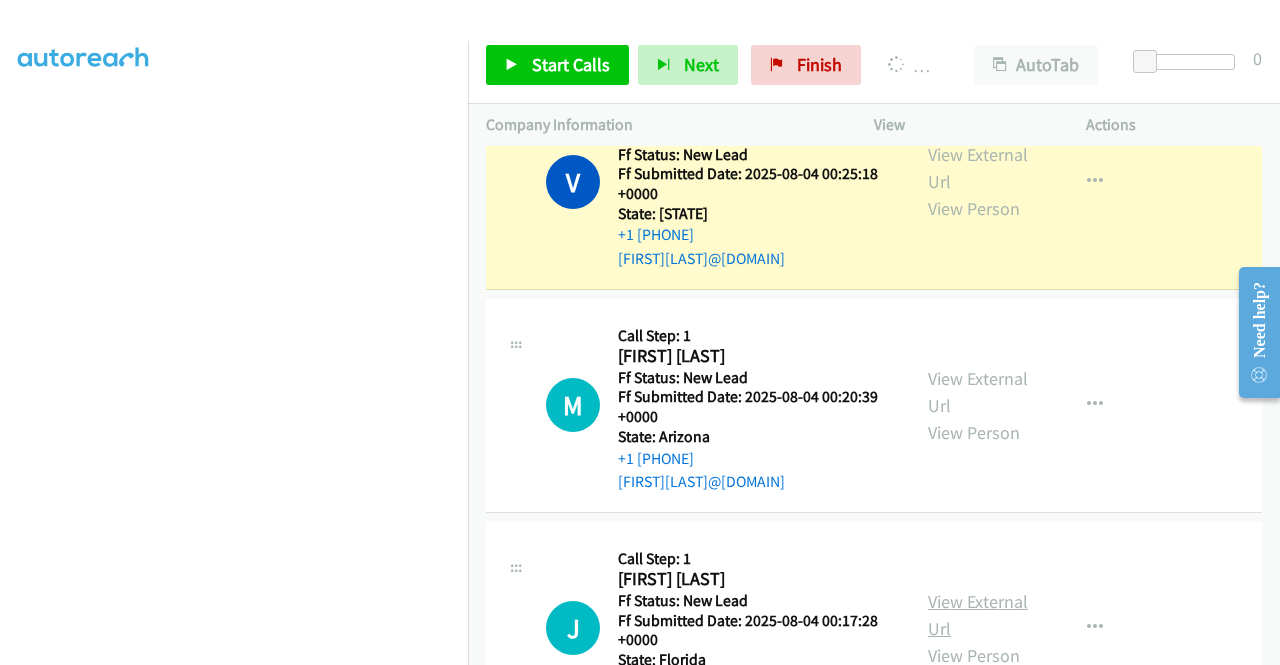 scroll, scrollTop: 1784, scrollLeft: 0, axis: vertical 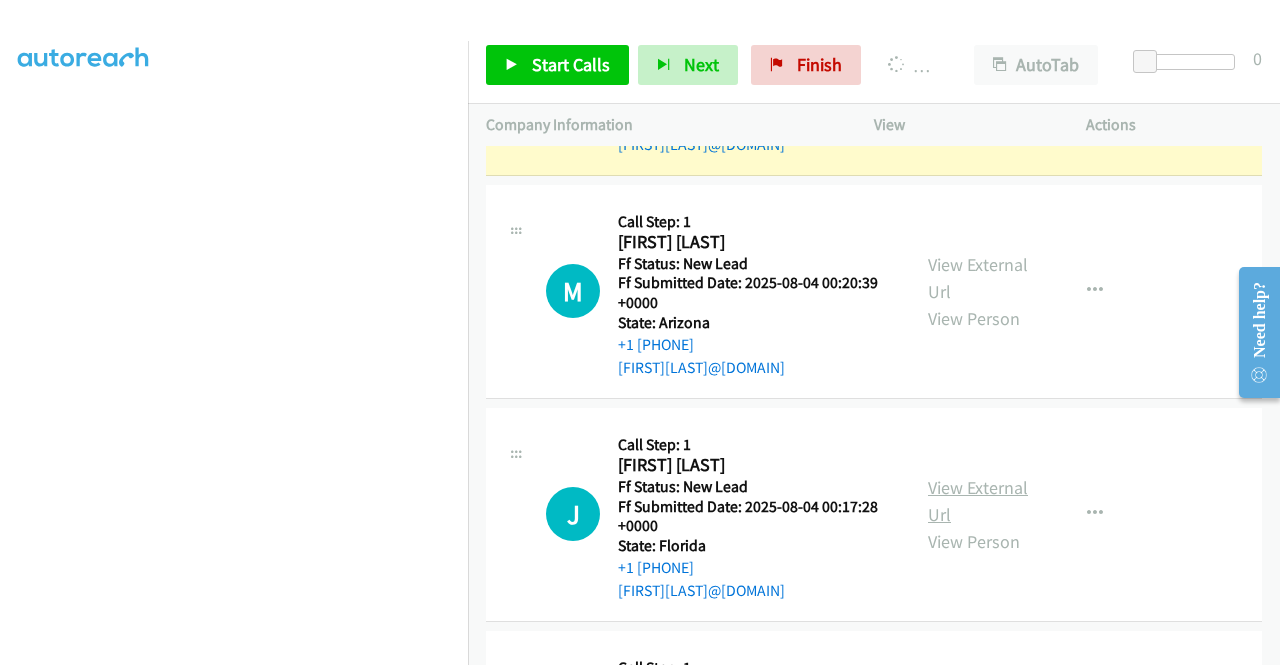 click on "View External Url" at bounding box center [978, 501] 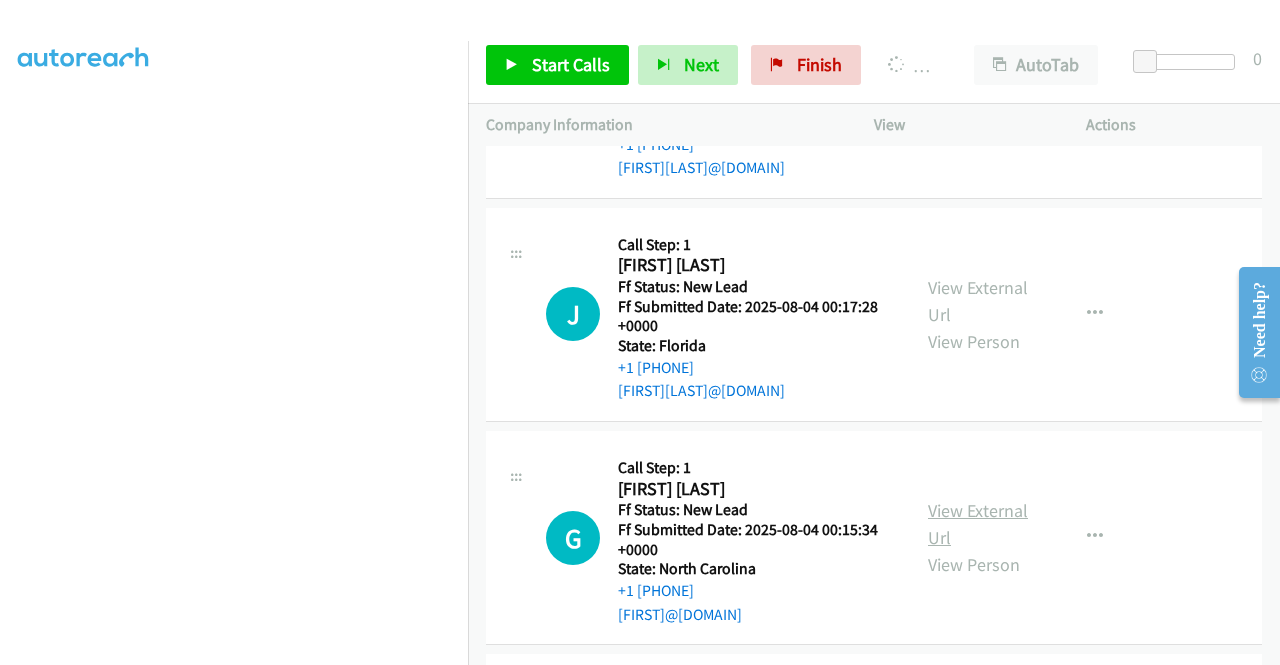 scroll, scrollTop: 1984, scrollLeft: 0, axis: vertical 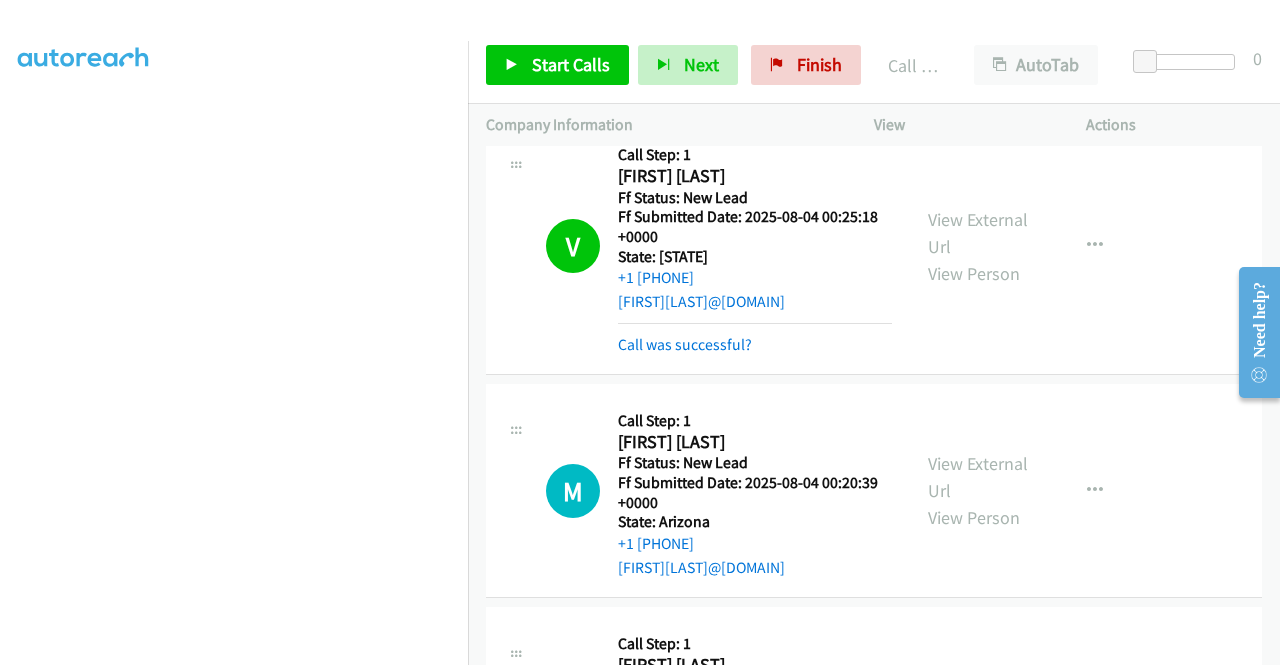 click on "Start Calls
Pause
Next
Finish
Call Completed
AutoTab
AutoTab
0" at bounding box center [874, 65] 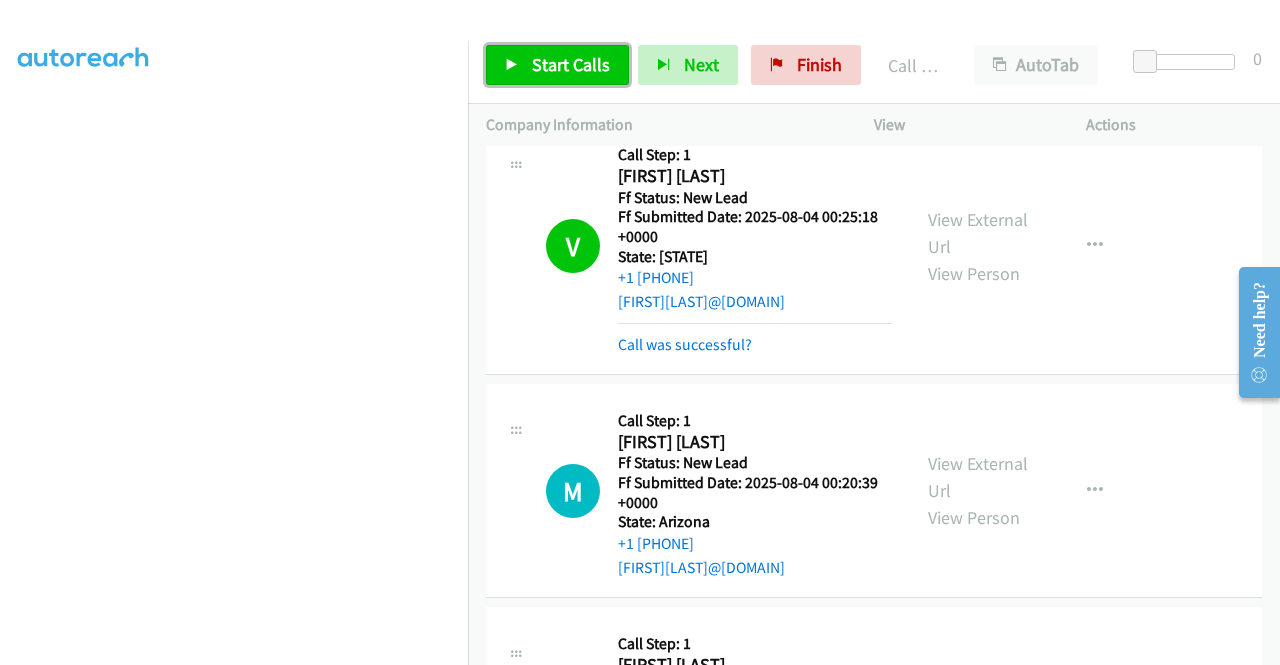 click on "Start Calls" at bounding box center [557, 65] 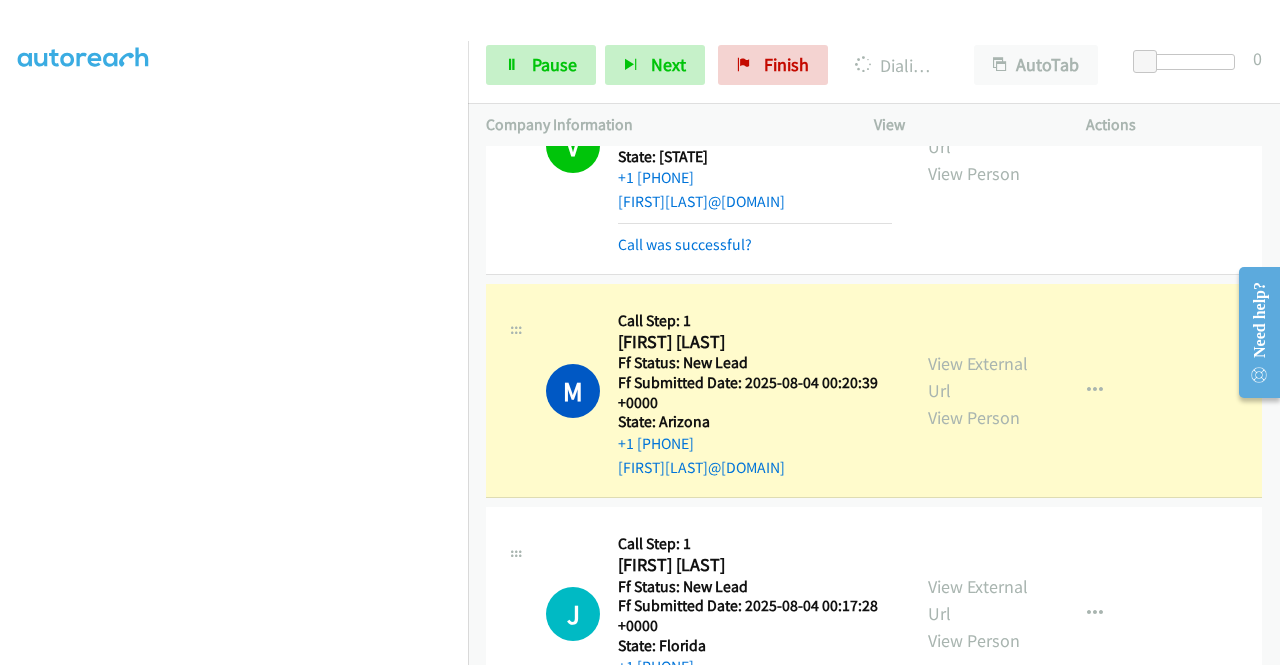 scroll, scrollTop: 1827, scrollLeft: 0, axis: vertical 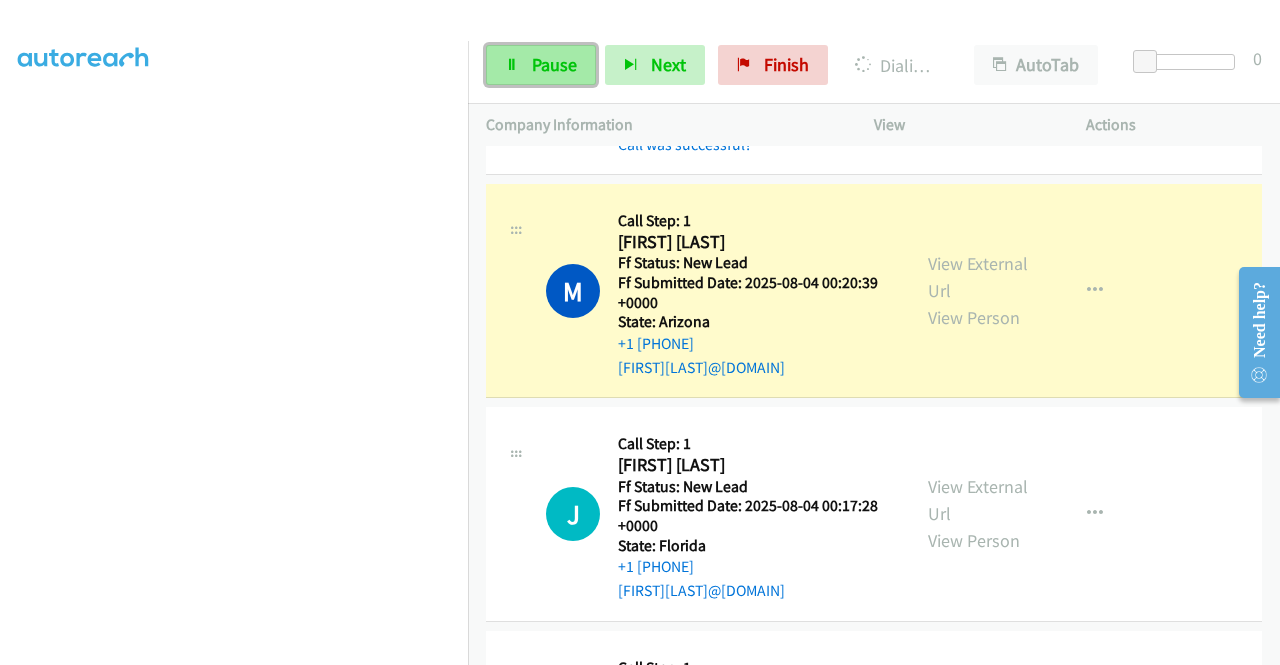 click on "Pause" at bounding box center (541, 65) 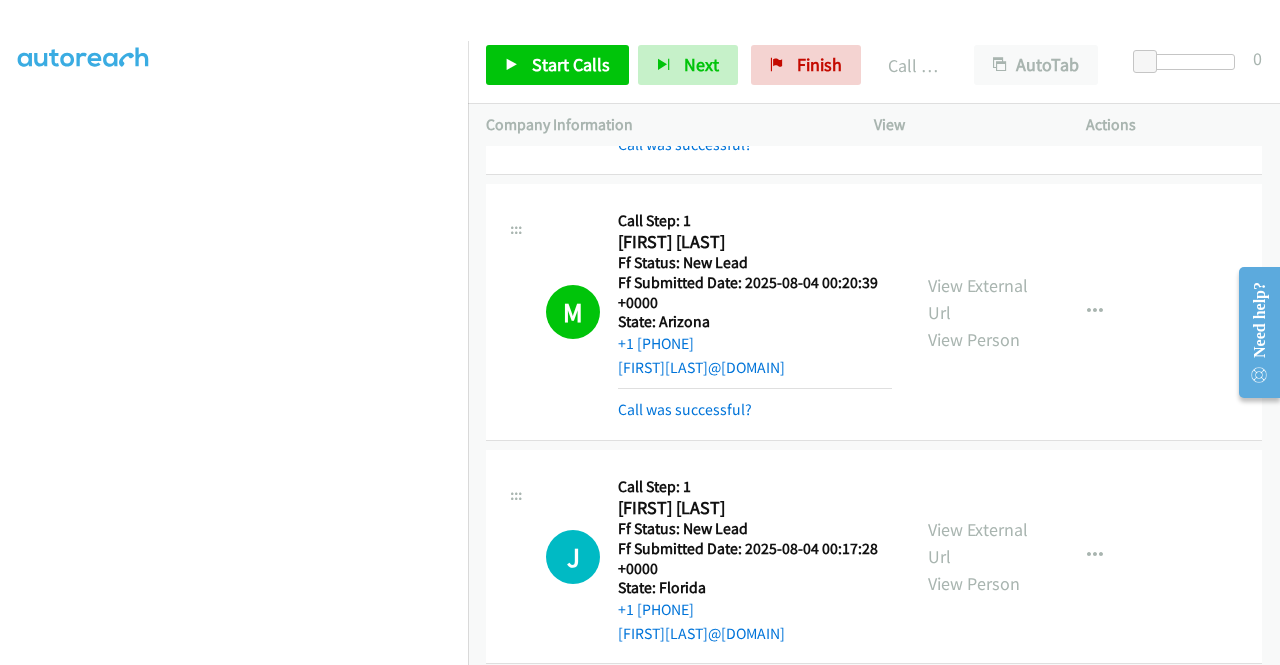 click on "Start Calls
Pause
Next
Finish
Call Completed
AutoTab
AutoTab
0" at bounding box center [874, 65] 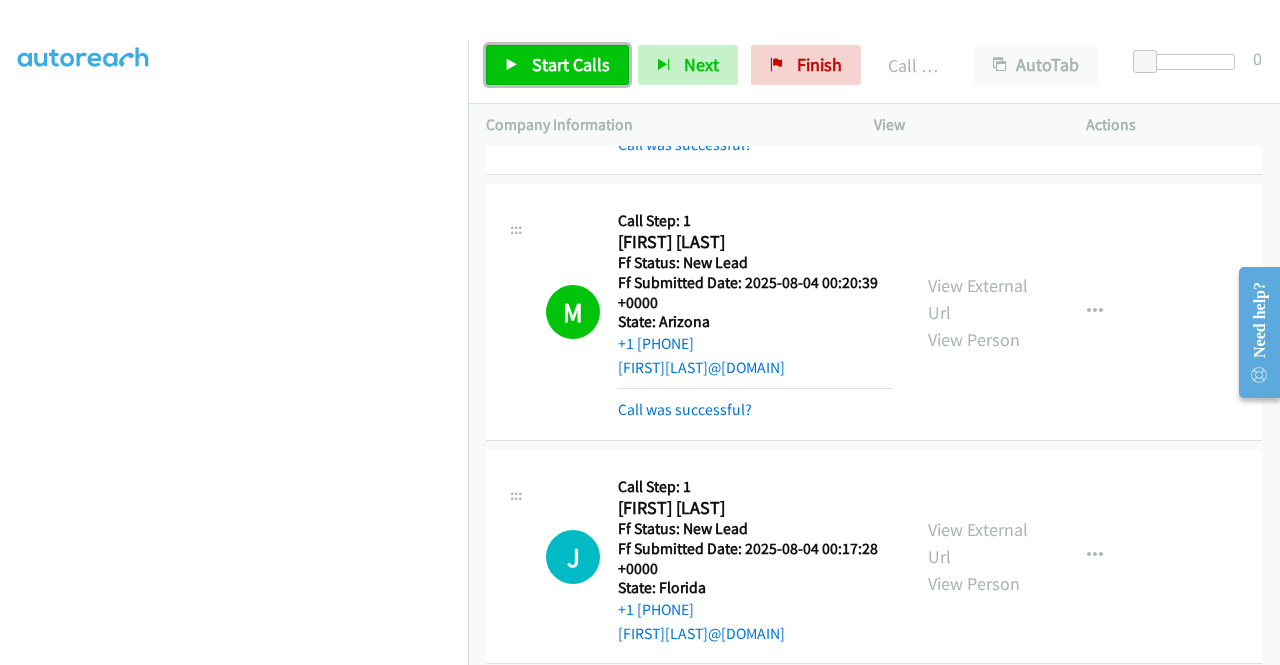 click on "Start Calls" at bounding box center (557, 65) 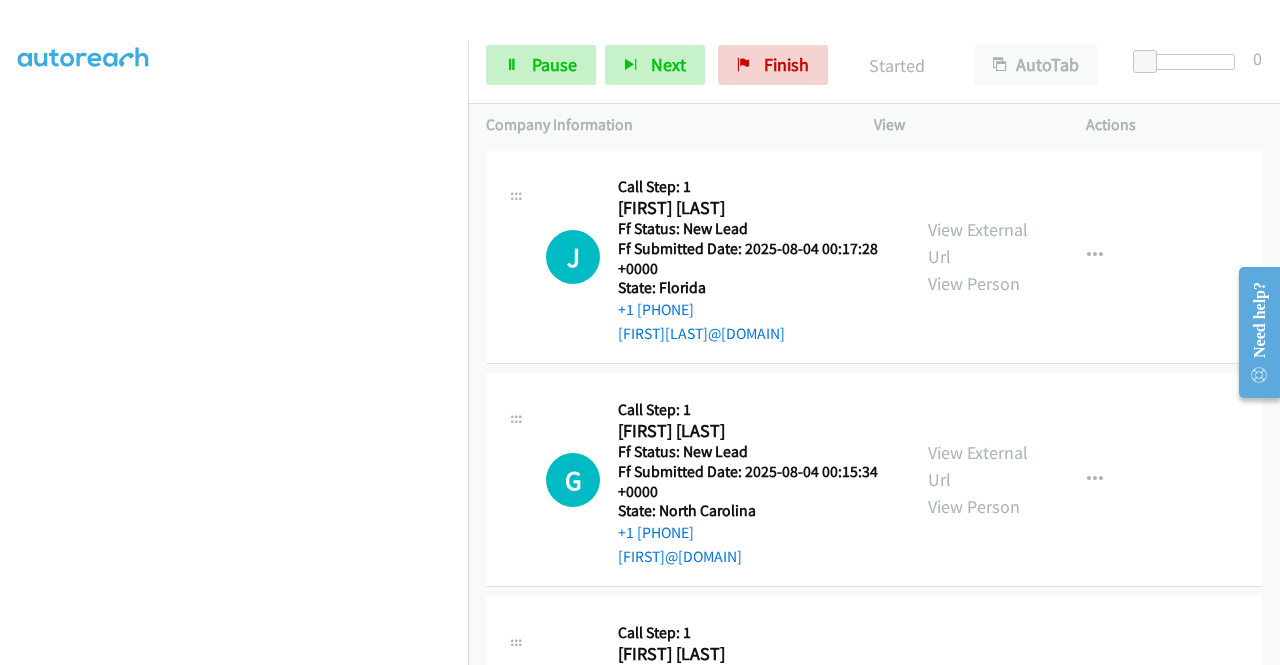 scroll, scrollTop: 2327, scrollLeft: 0, axis: vertical 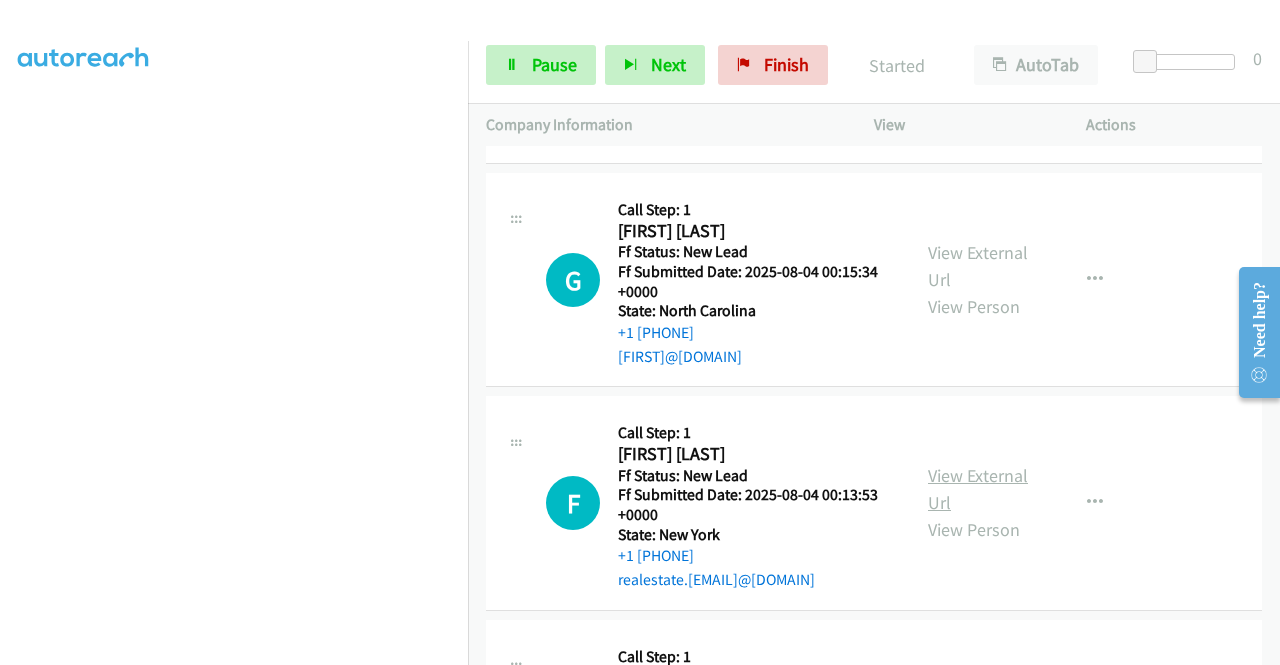 click on "View External Url" at bounding box center [978, 489] 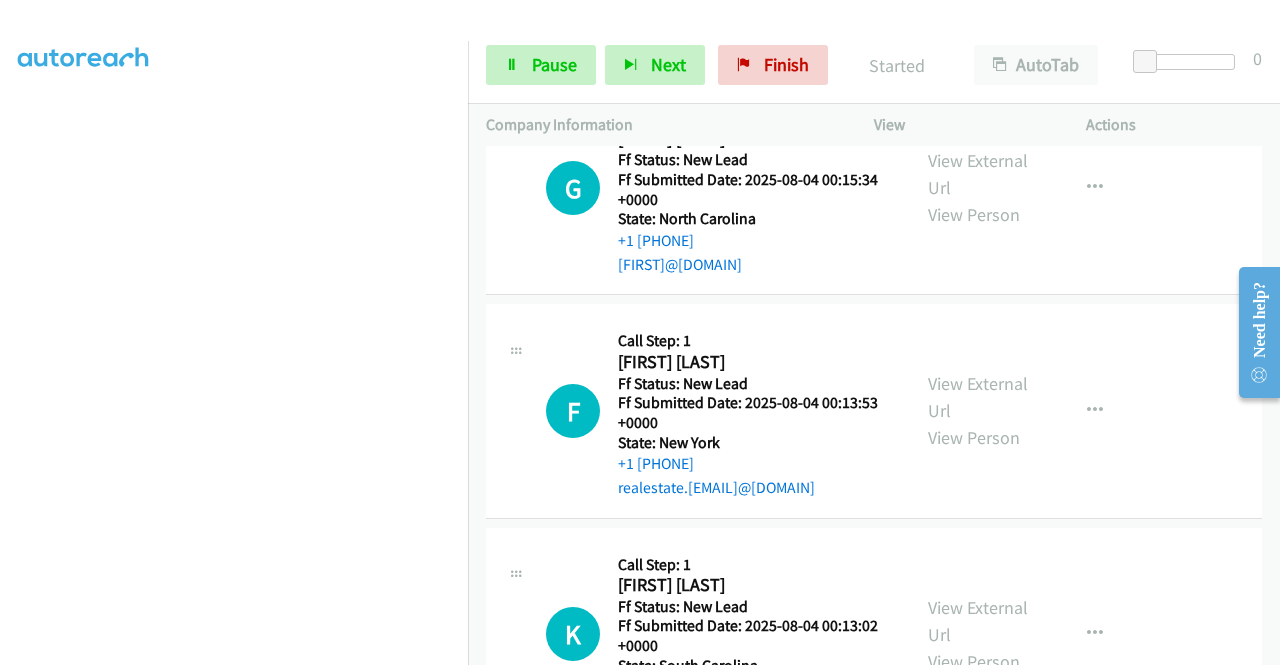 scroll, scrollTop: 2527, scrollLeft: 0, axis: vertical 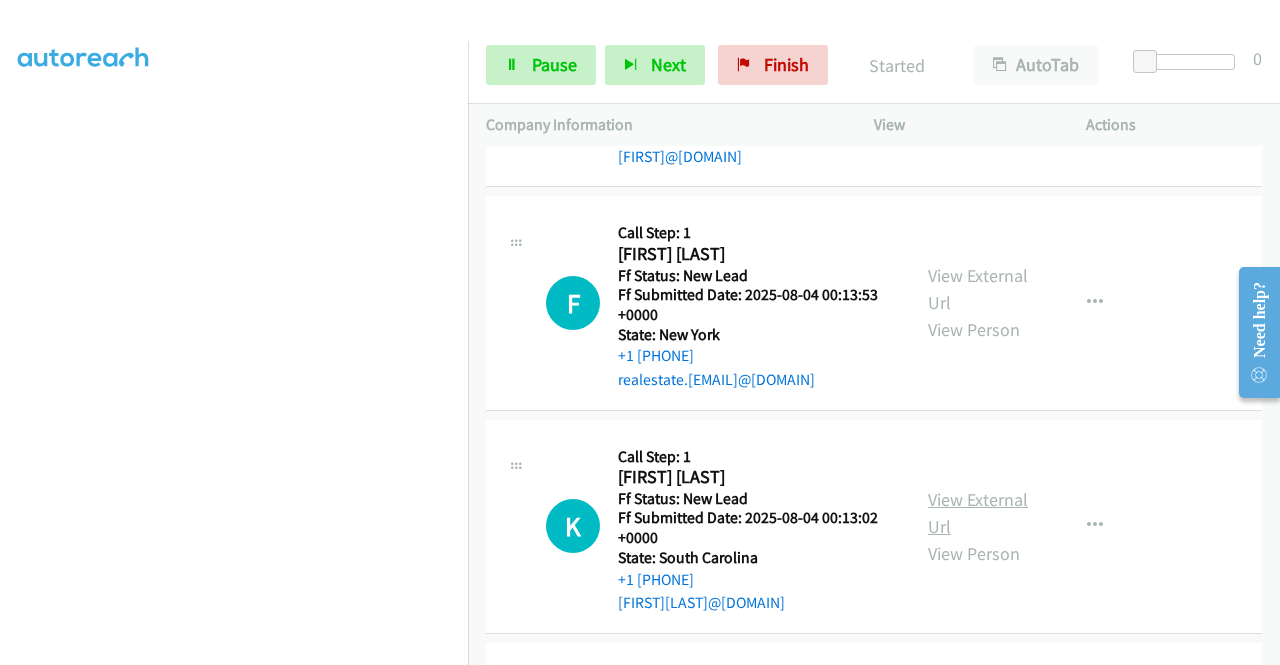 click on "View External Url" at bounding box center (978, 513) 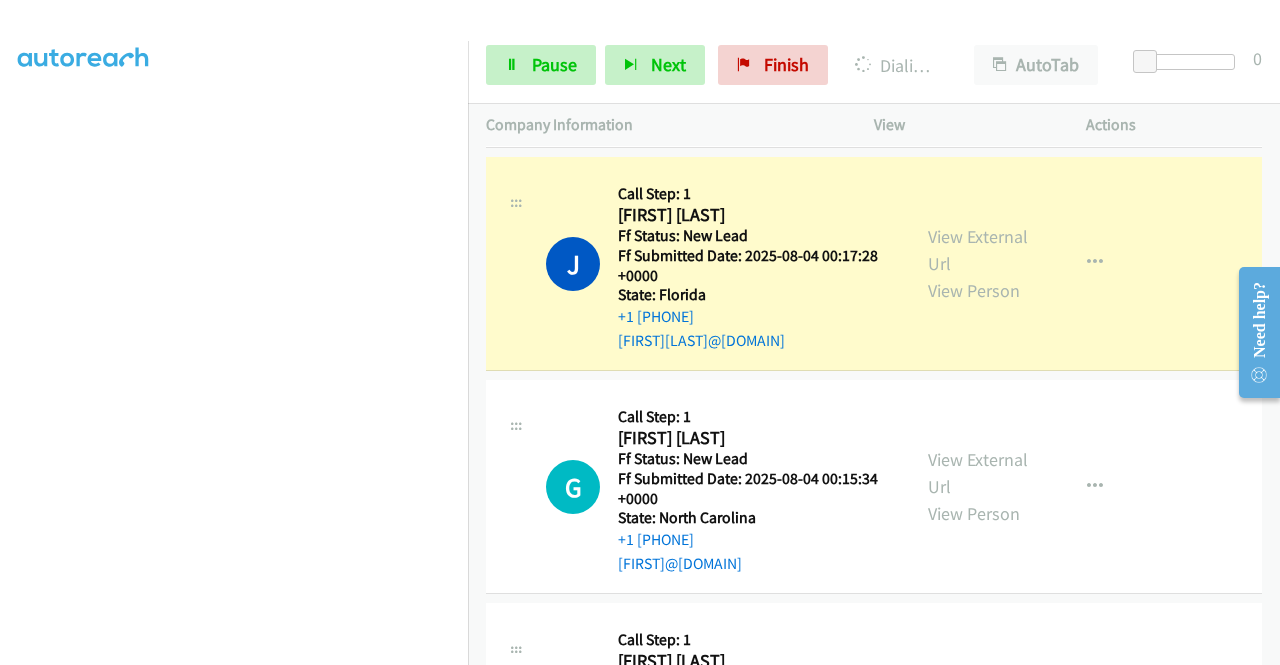 scroll, scrollTop: 2027, scrollLeft: 0, axis: vertical 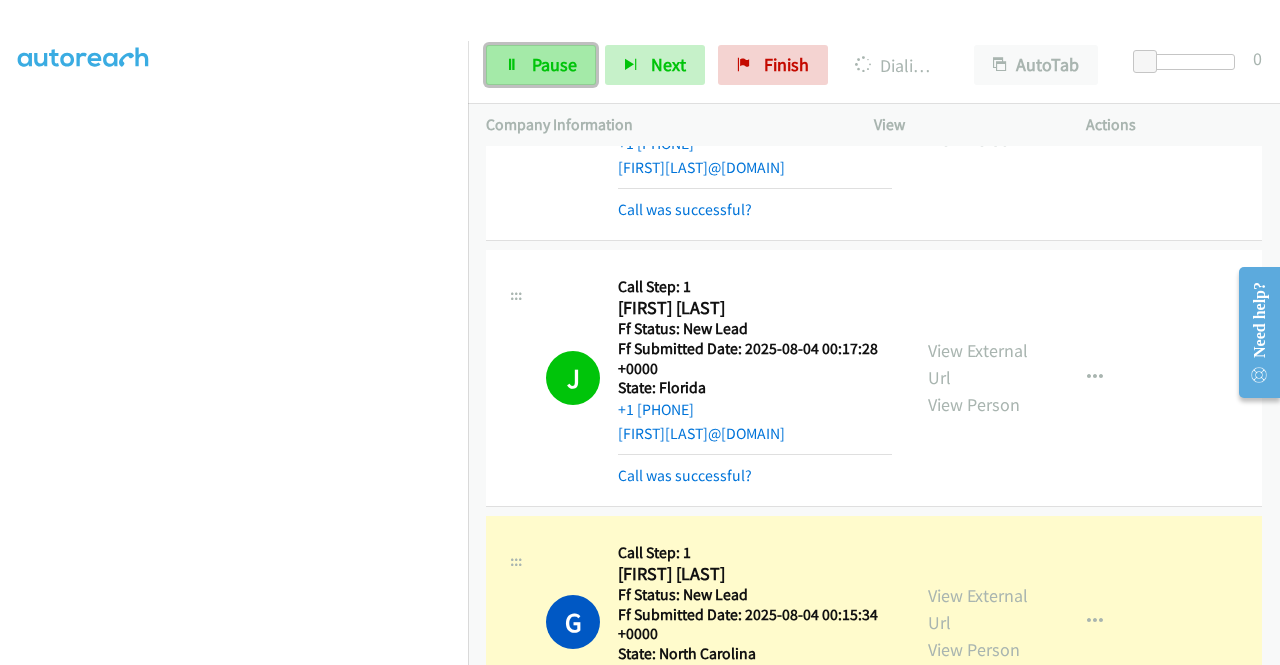 click on "Pause" at bounding box center (554, 64) 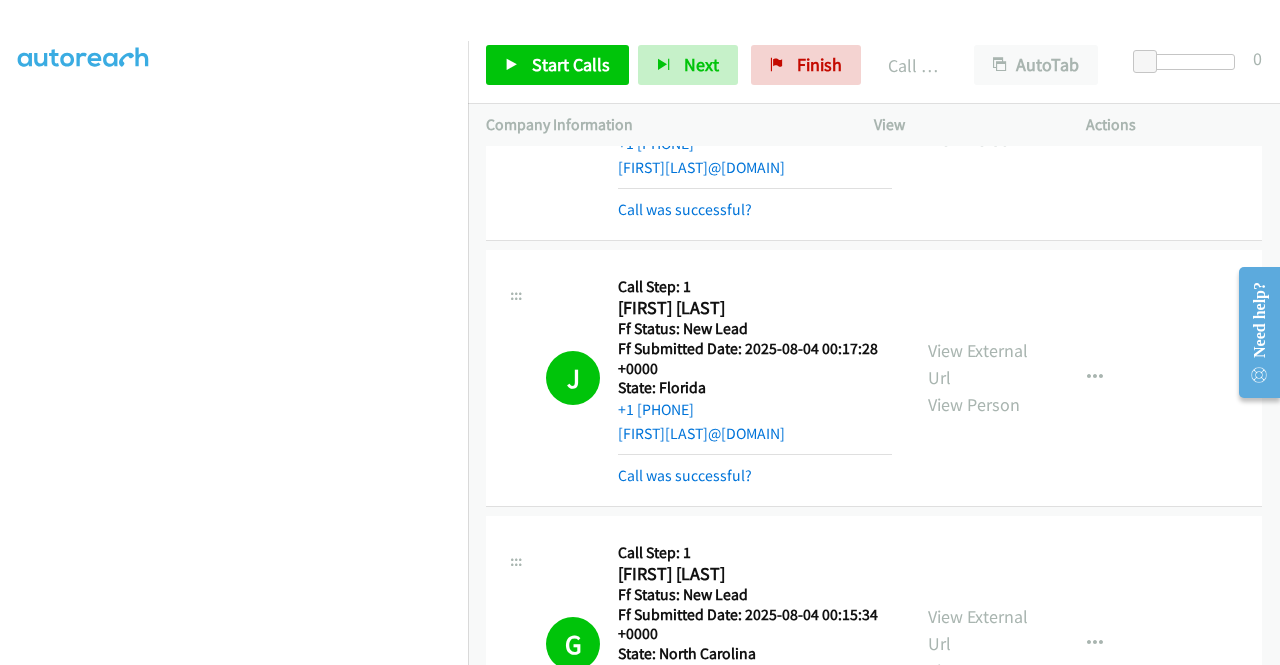 scroll, scrollTop: 456, scrollLeft: 0, axis: vertical 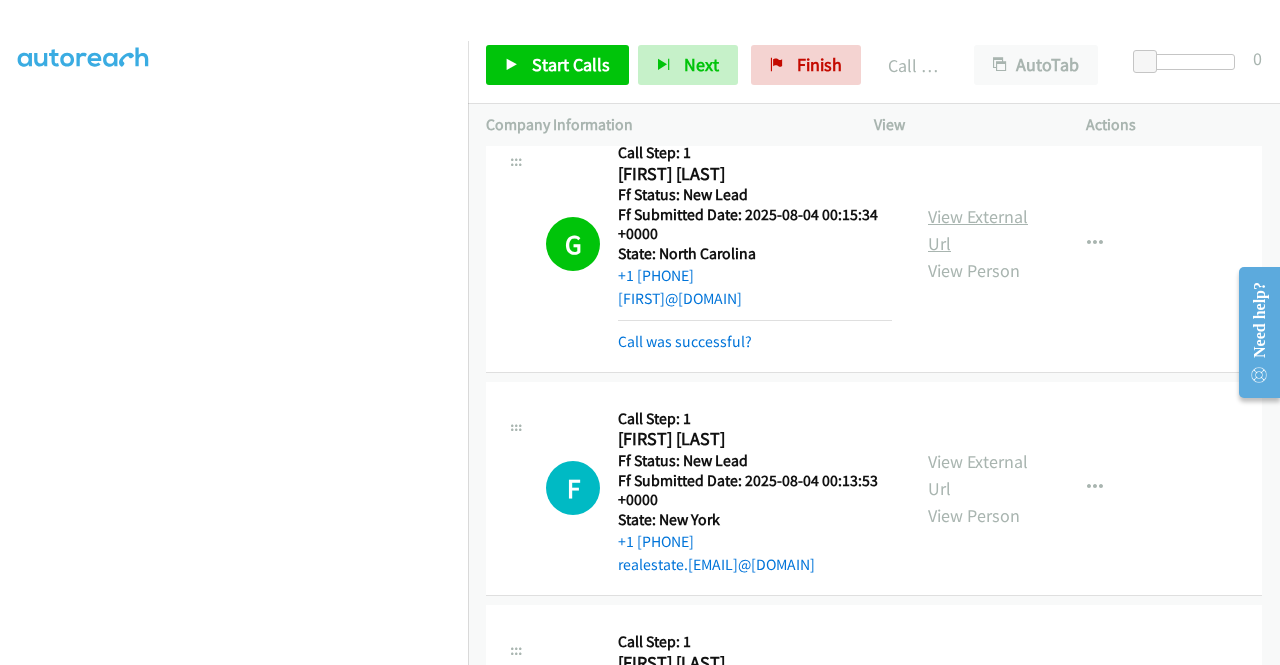 click on "View External Url" at bounding box center [978, 230] 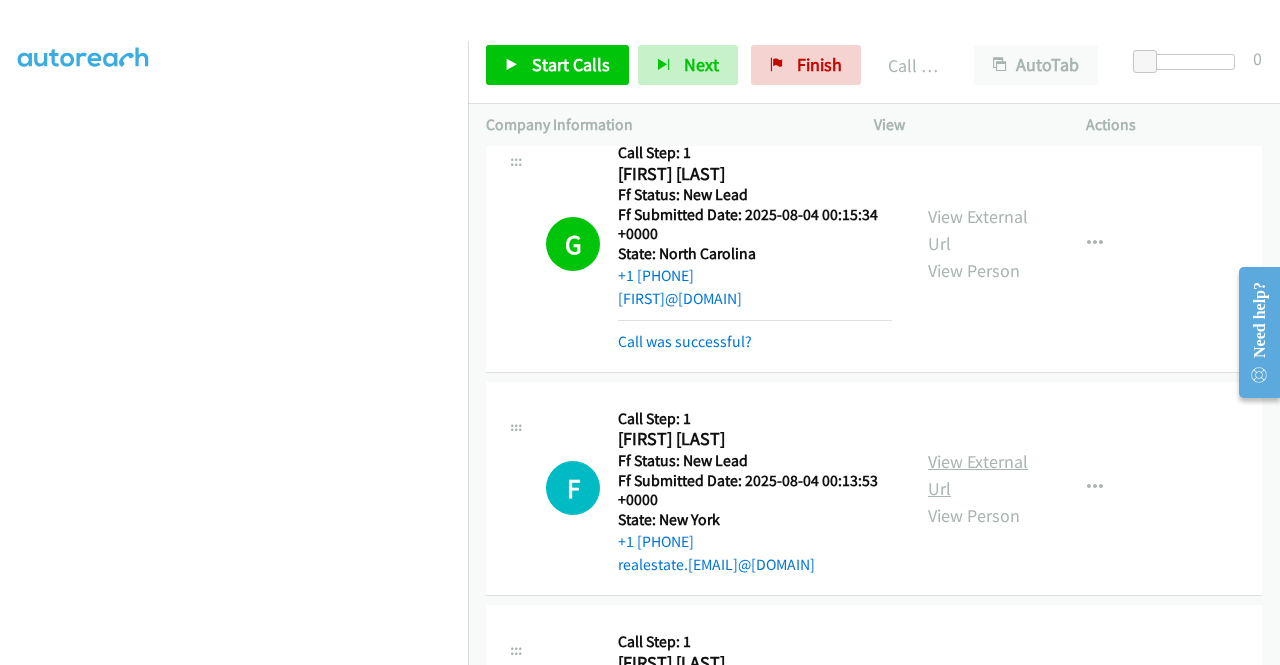 click on "View External Url" at bounding box center (978, 475) 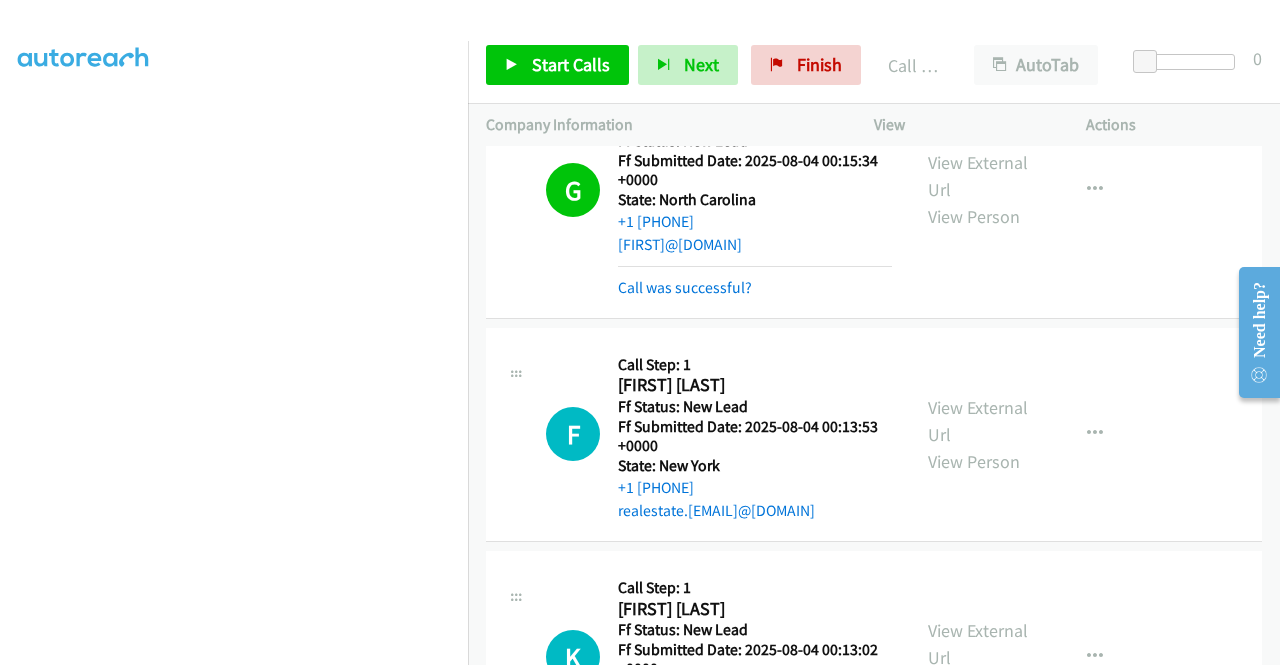 scroll, scrollTop: 2627, scrollLeft: 0, axis: vertical 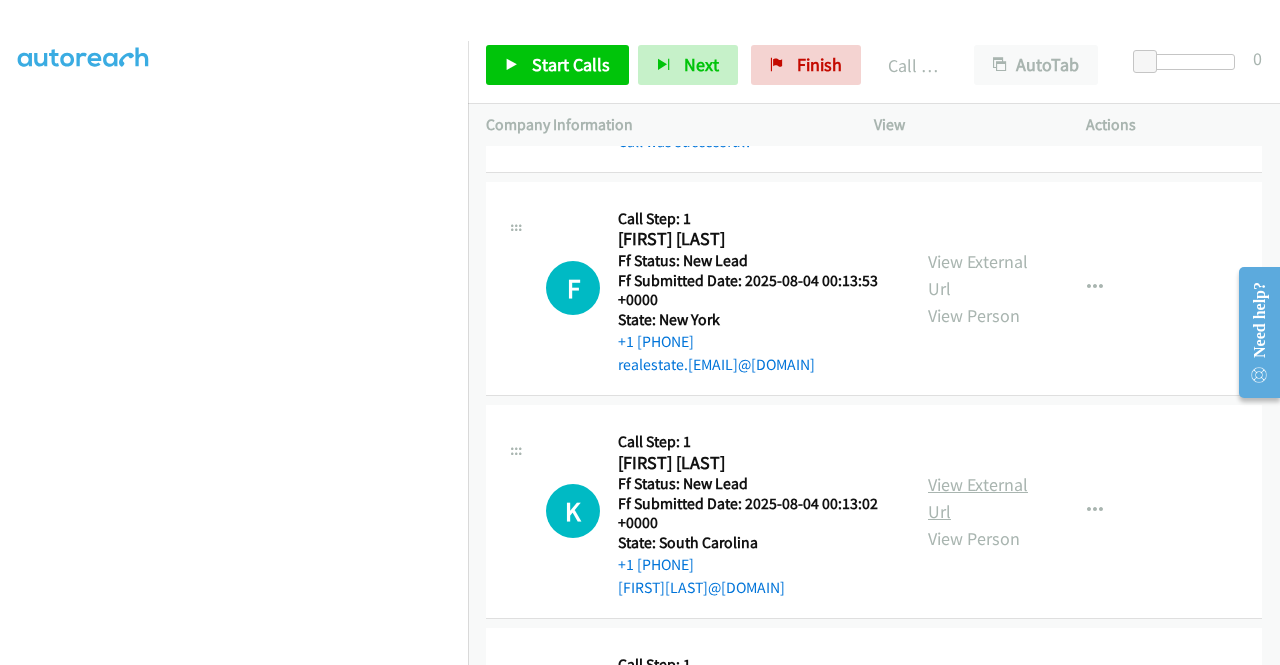 click on "View External Url" at bounding box center [978, 498] 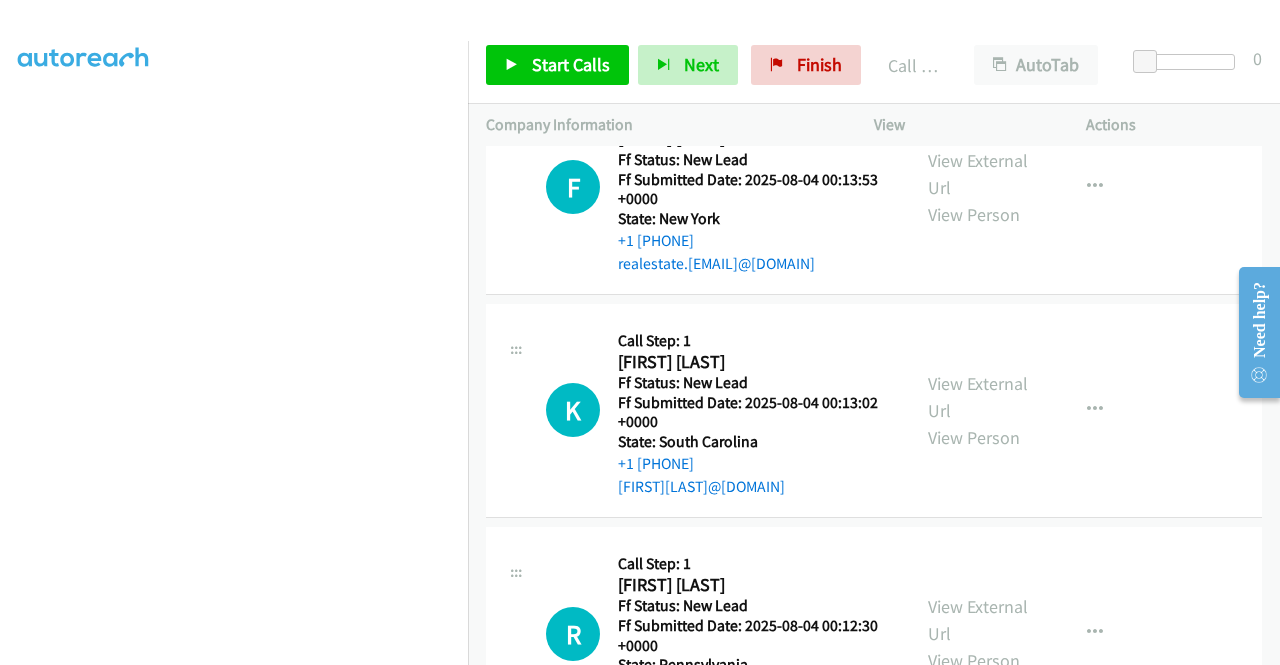 scroll, scrollTop: 2827, scrollLeft: 0, axis: vertical 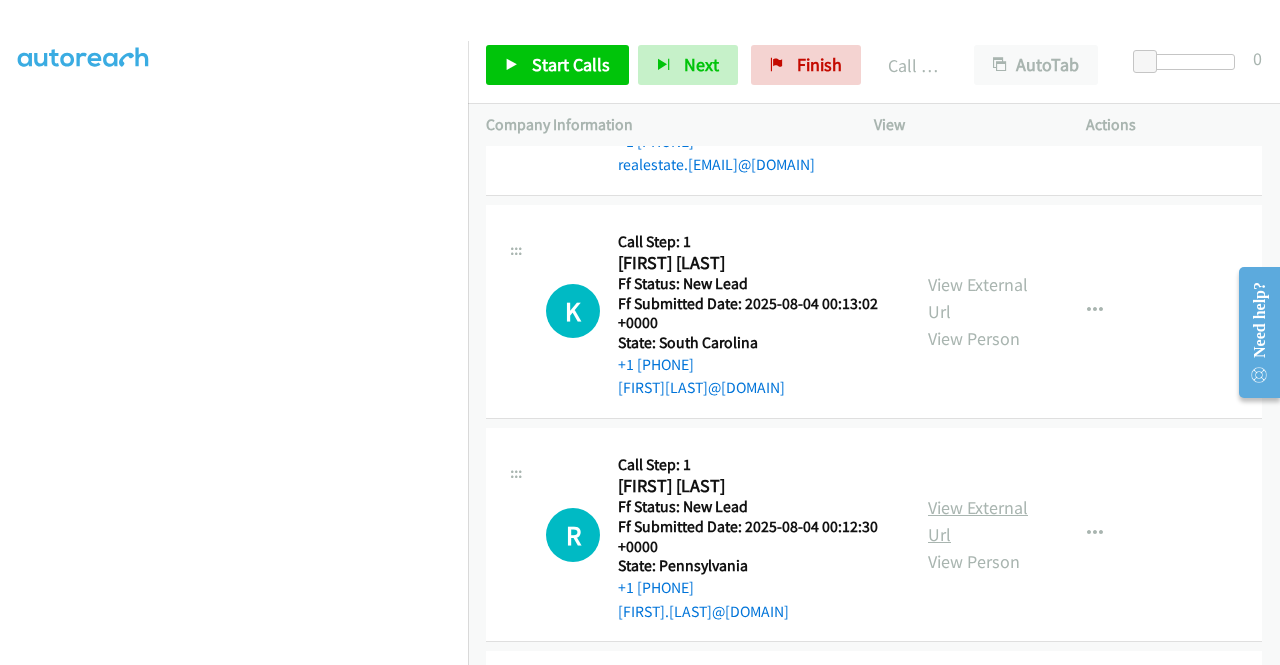 click on "View External Url" at bounding box center (978, 521) 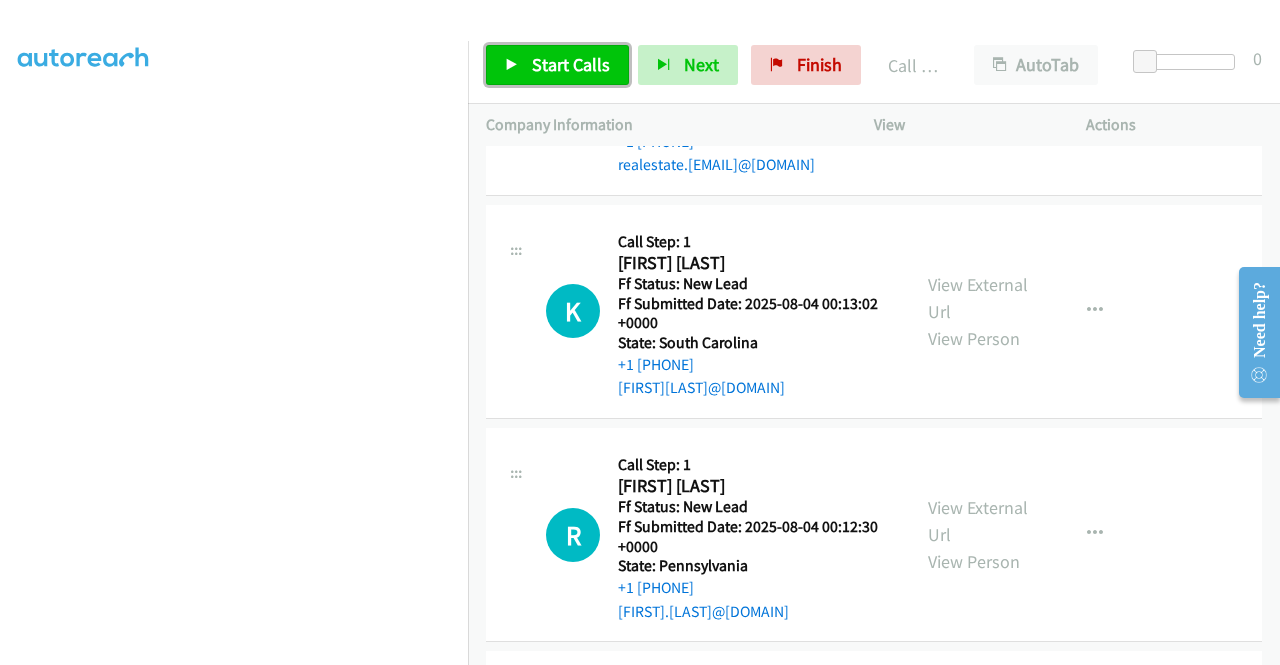 click on "Start Calls" at bounding box center [557, 65] 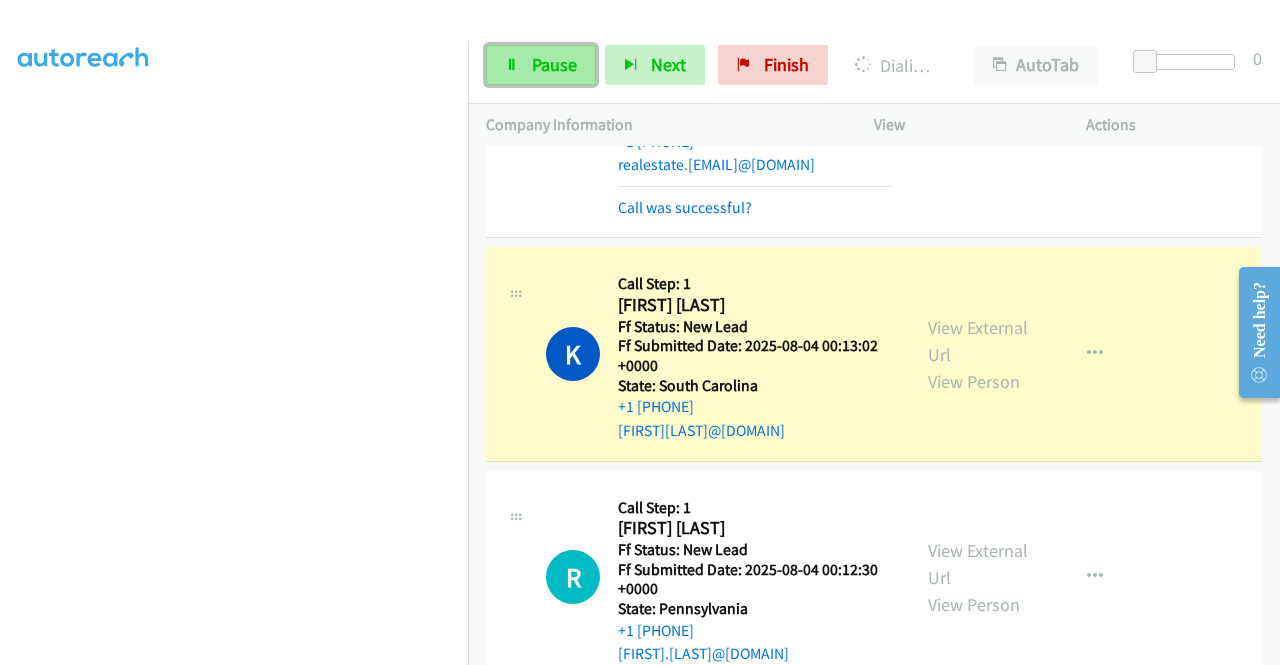 click on "Pause" at bounding box center [554, 64] 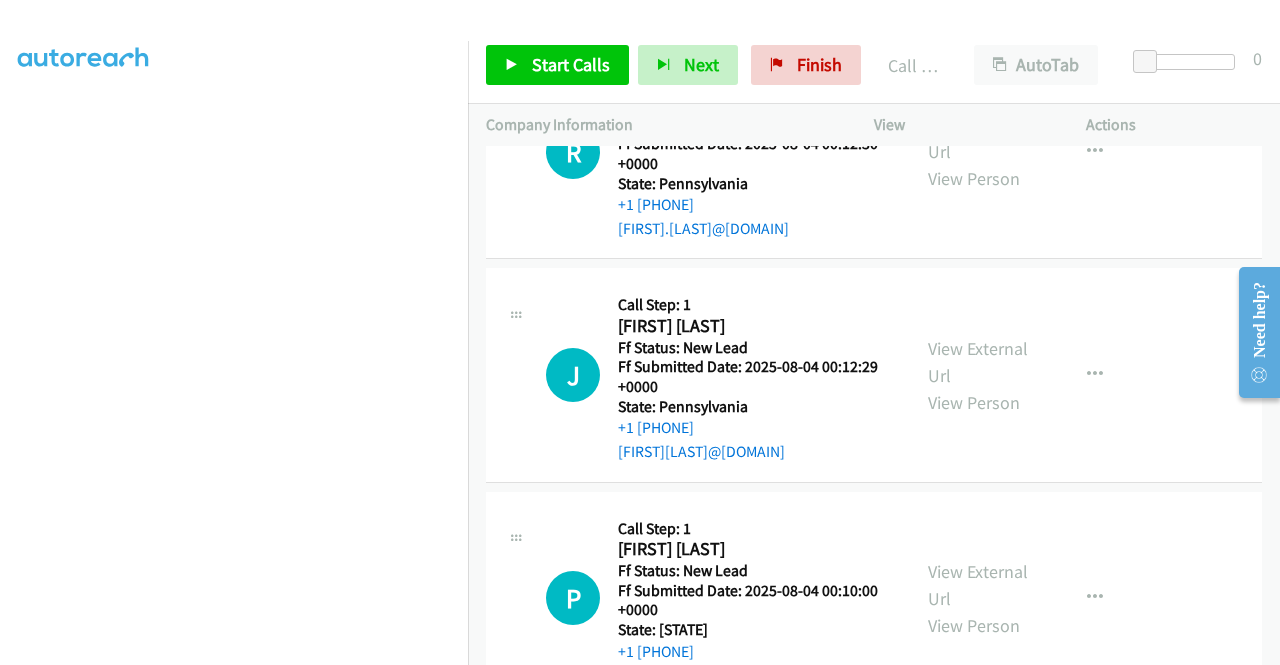 scroll, scrollTop: 3327, scrollLeft: 0, axis: vertical 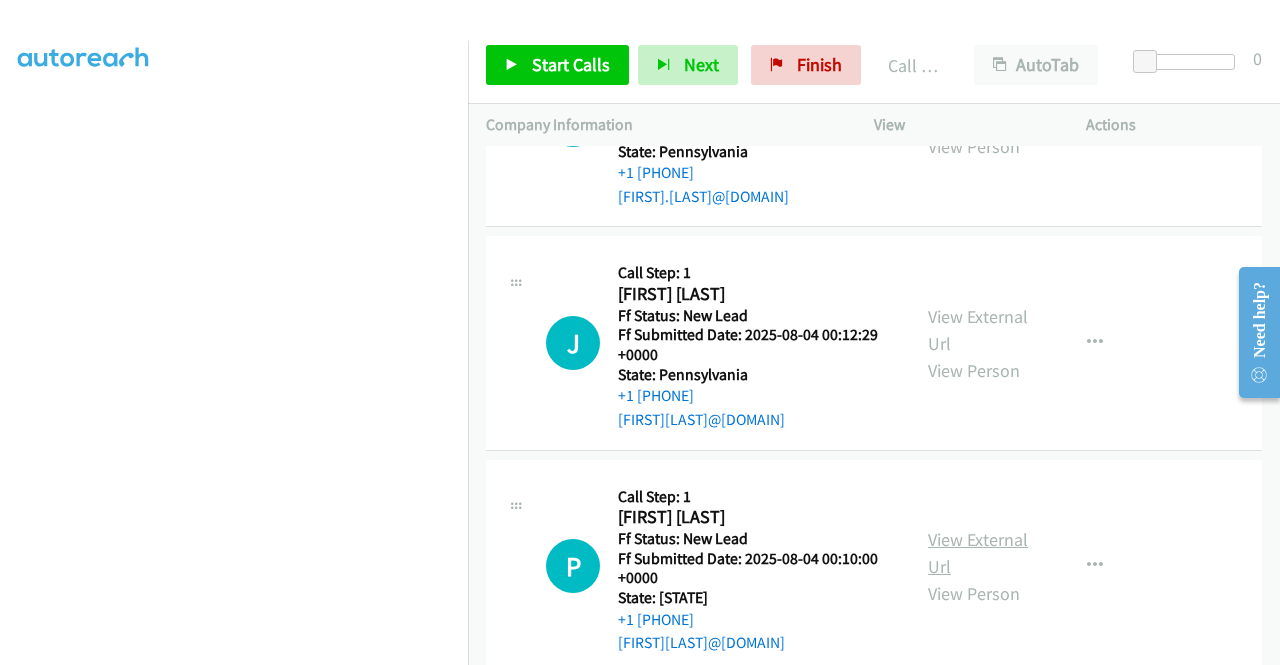 click on "View External Url" at bounding box center [978, 553] 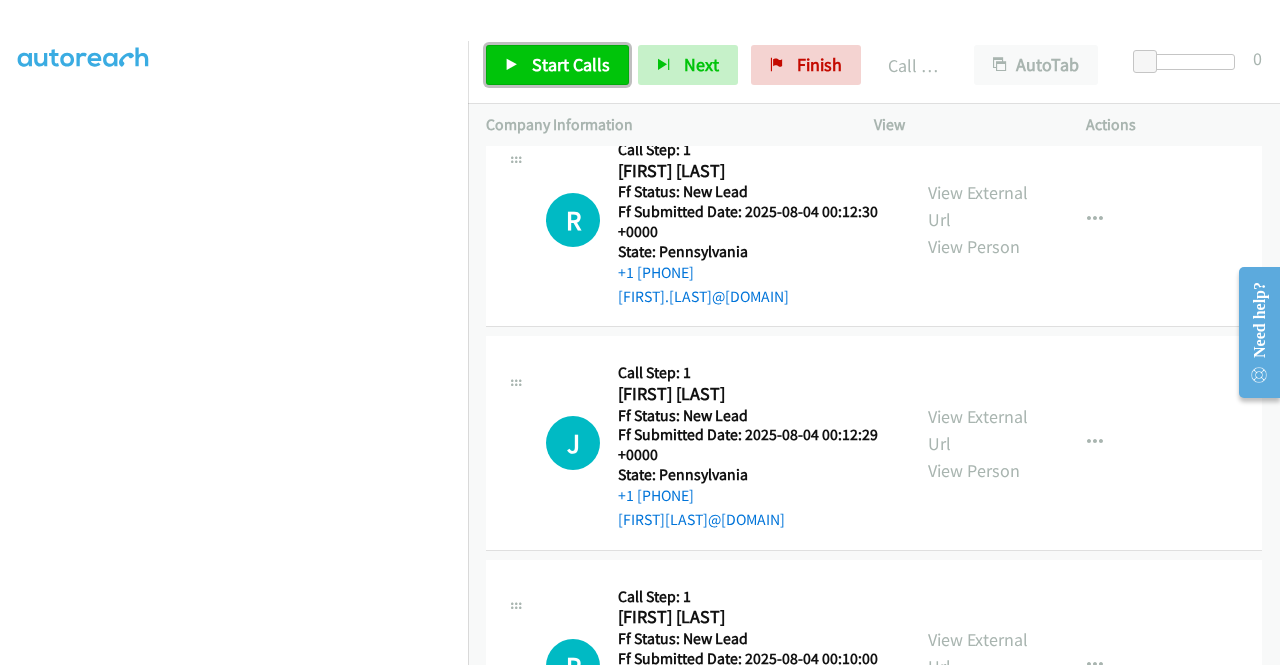 click on "Start Calls" at bounding box center [571, 64] 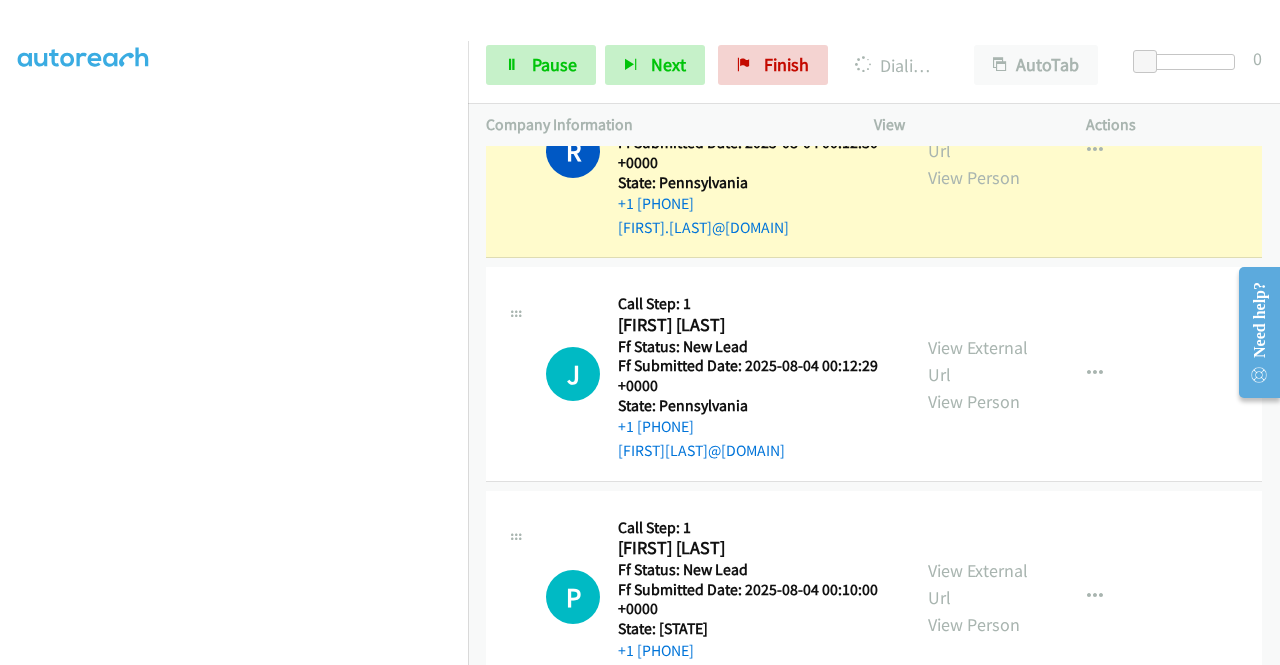 scroll, scrollTop: 3327, scrollLeft: 0, axis: vertical 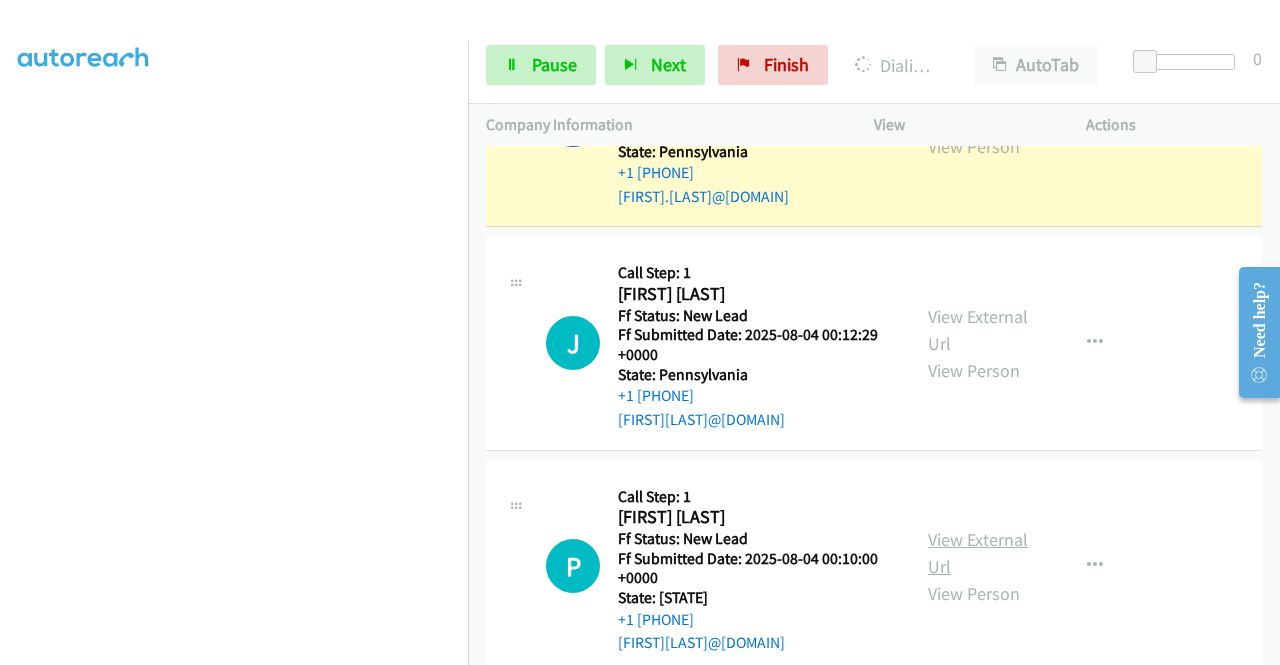 click on "View External Url" at bounding box center (978, 553) 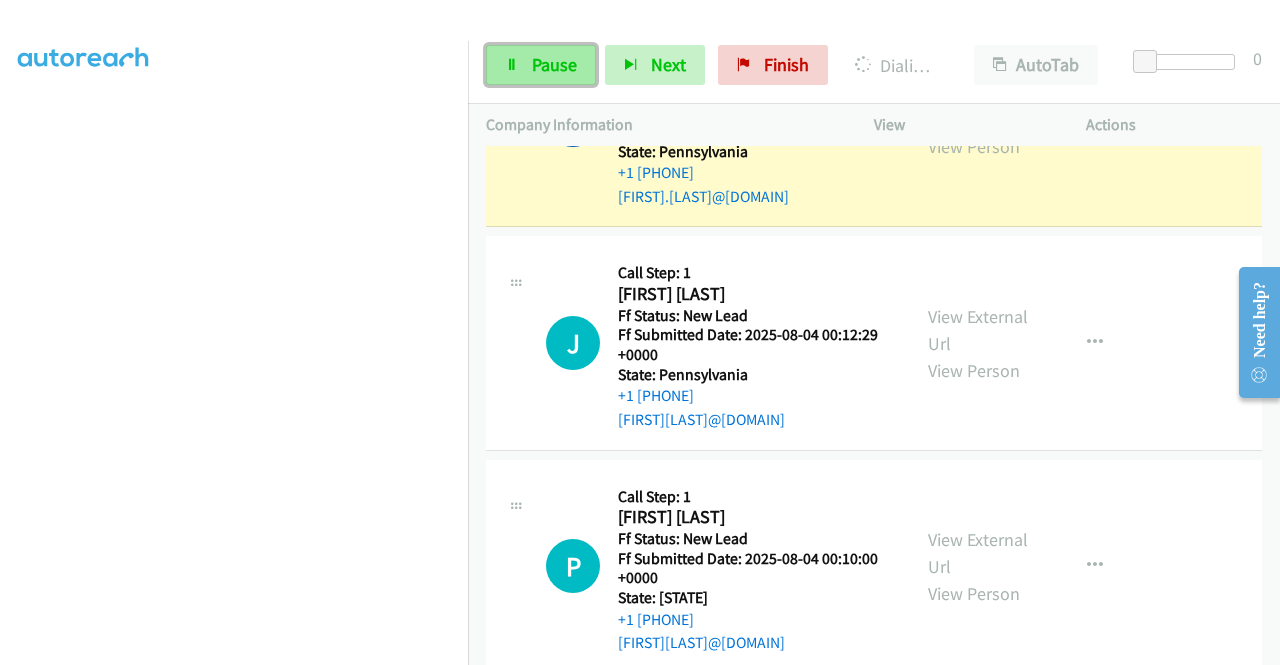 click on "Pause" at bounding box center [554, 64] 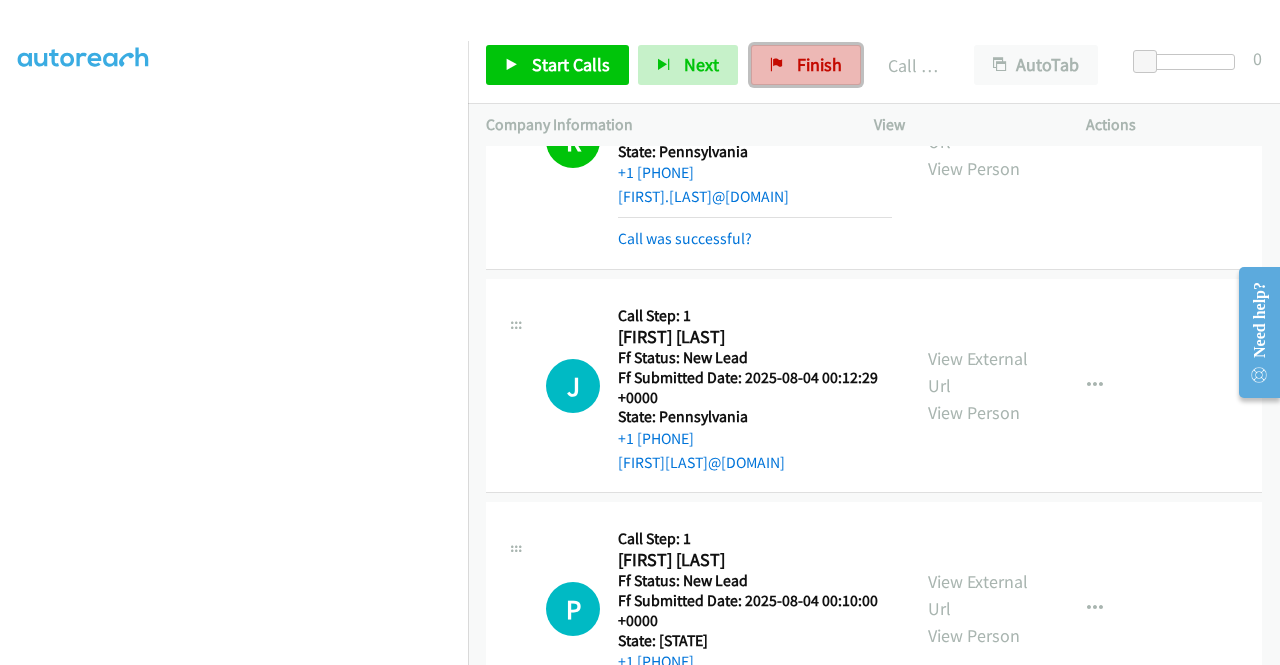 click on "Finish" at bounding box center [806, 65] 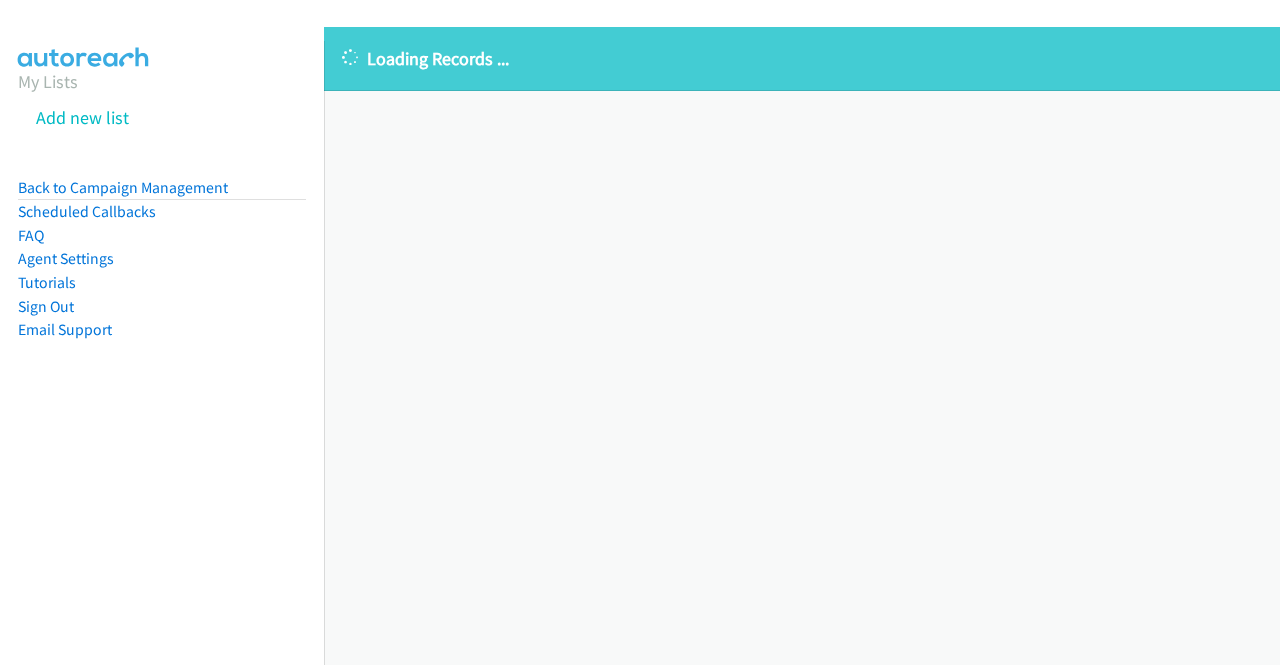 scroll, scrollTop: 0, scrollLeft: 0, axis: both 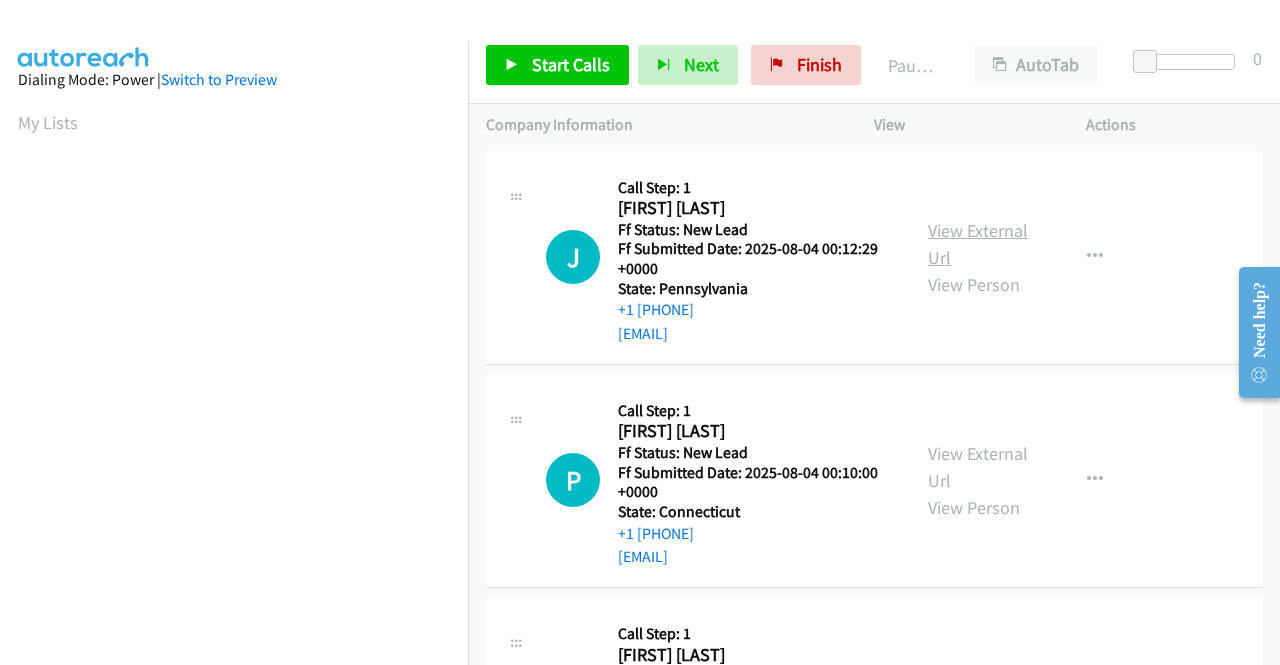 click on "View External Url" at bounding box center [978, 244] 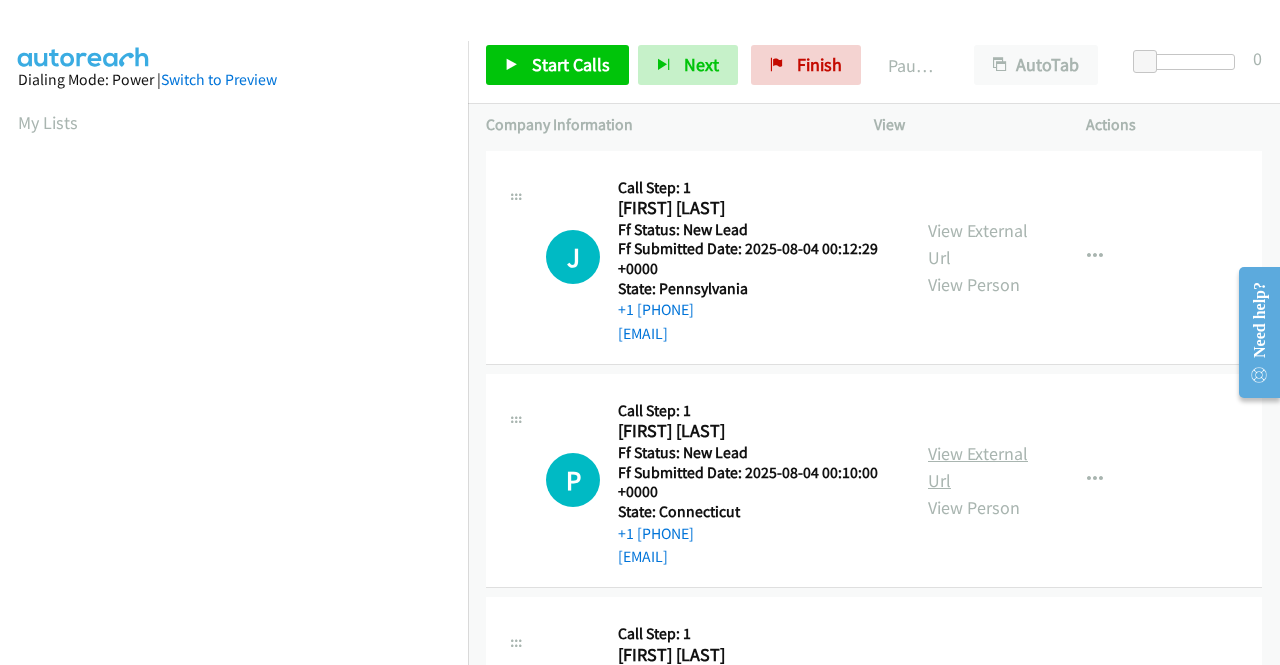 click on "View External Url" at bounding box center [978, 467] 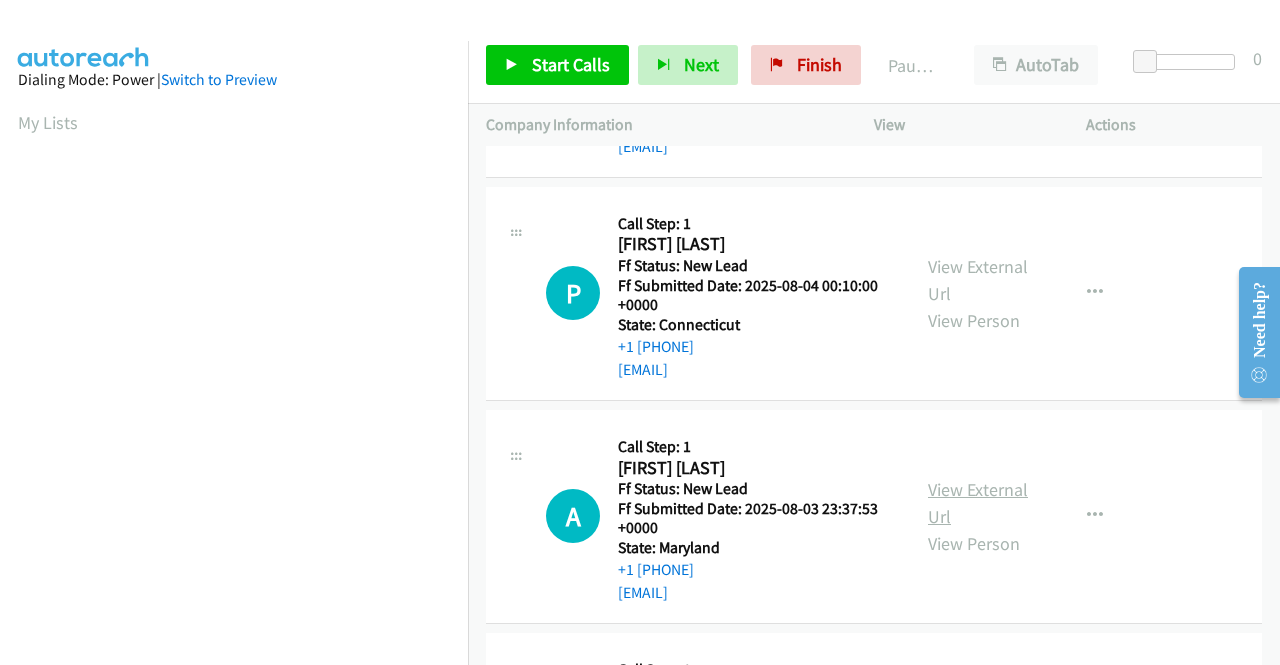 scroll, scrollTop: 200, scrollLeft: 0, axis: vertical 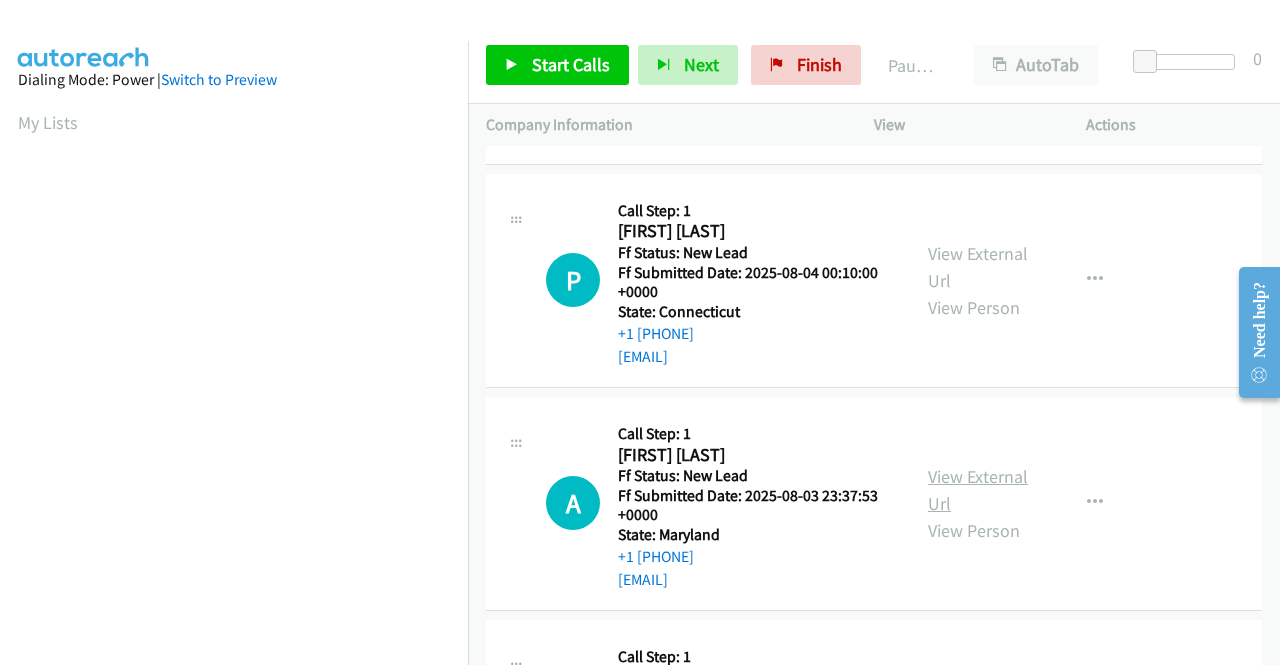 click on "View External Url" at bounding box center (978, 490) 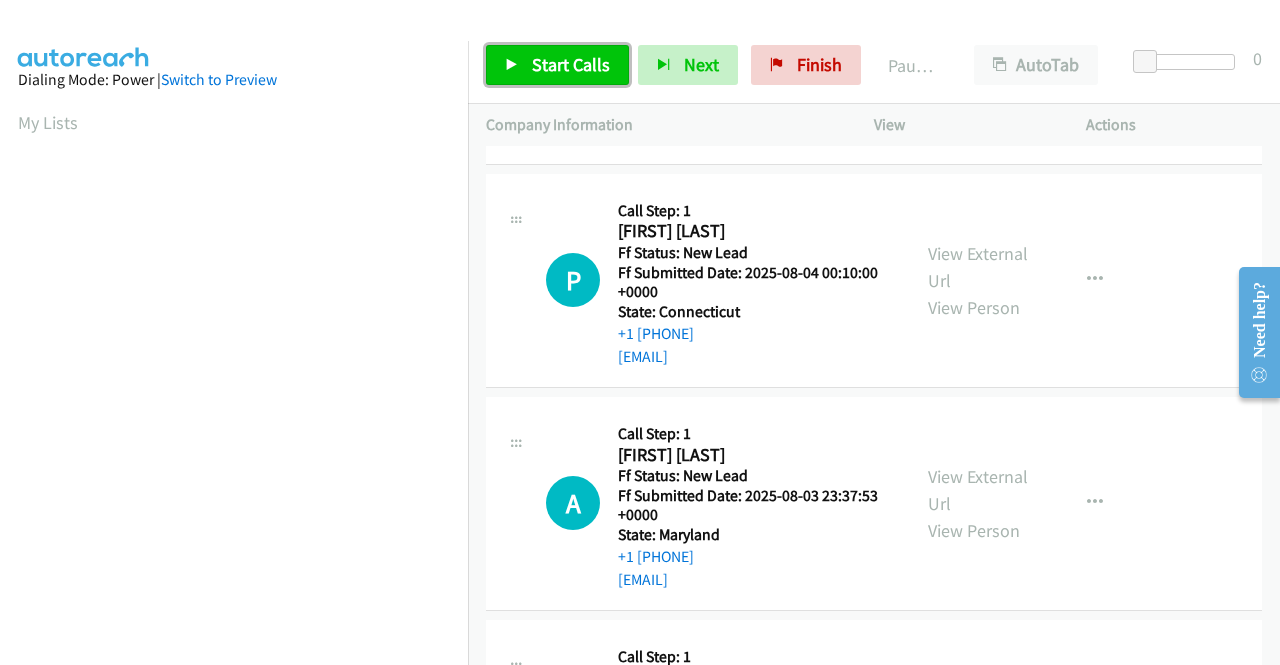 click on "Start Calls" at bounding box center (571, 64) 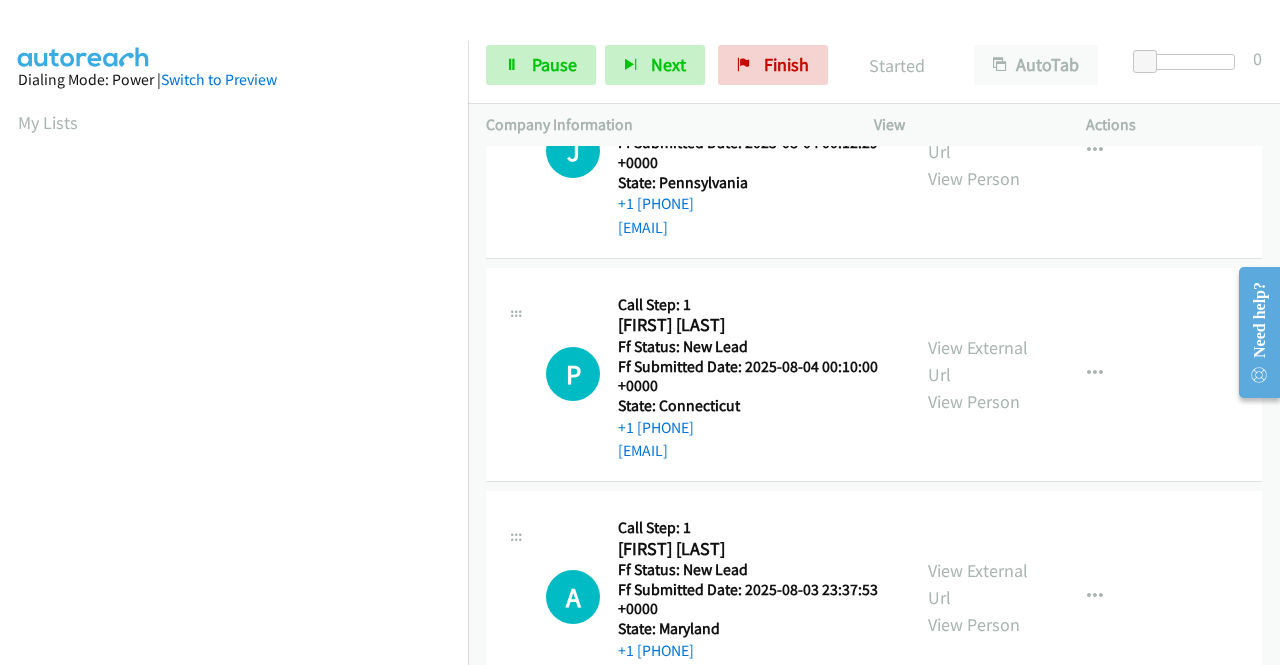 scroll, scrollTop: 0, scrollLeft: 0, axis: both 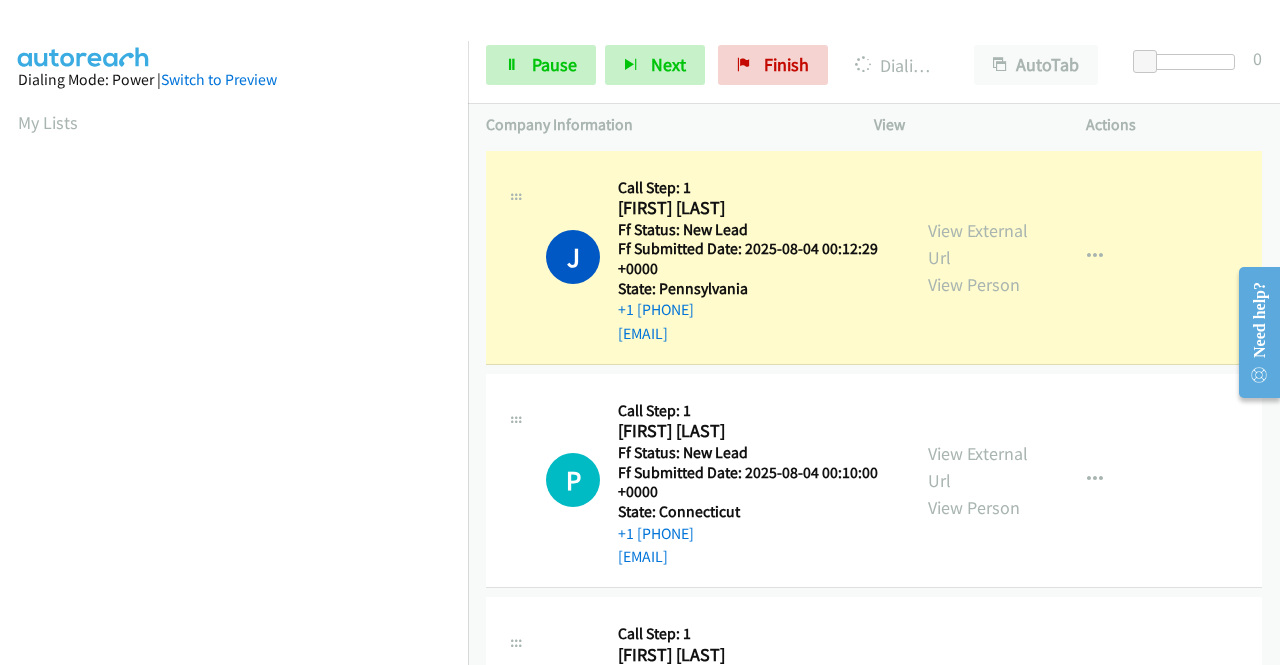 click on "J
Callback Scheduled
Call Step: 1
Joshua White
America/New_York
Ff Status: New Lead
Ff Submitted Date: 2025-08-04 00:12:29 +0000
State: Pennsylvania
+1 610-969-9967
rayanthonywhite30@gmail.com
Call was successful?
View External Url
View Person
View External Url
Email
Schedule/Manage Callback
Skip Call
Add to do not call list" at bounding box center [874, 257] 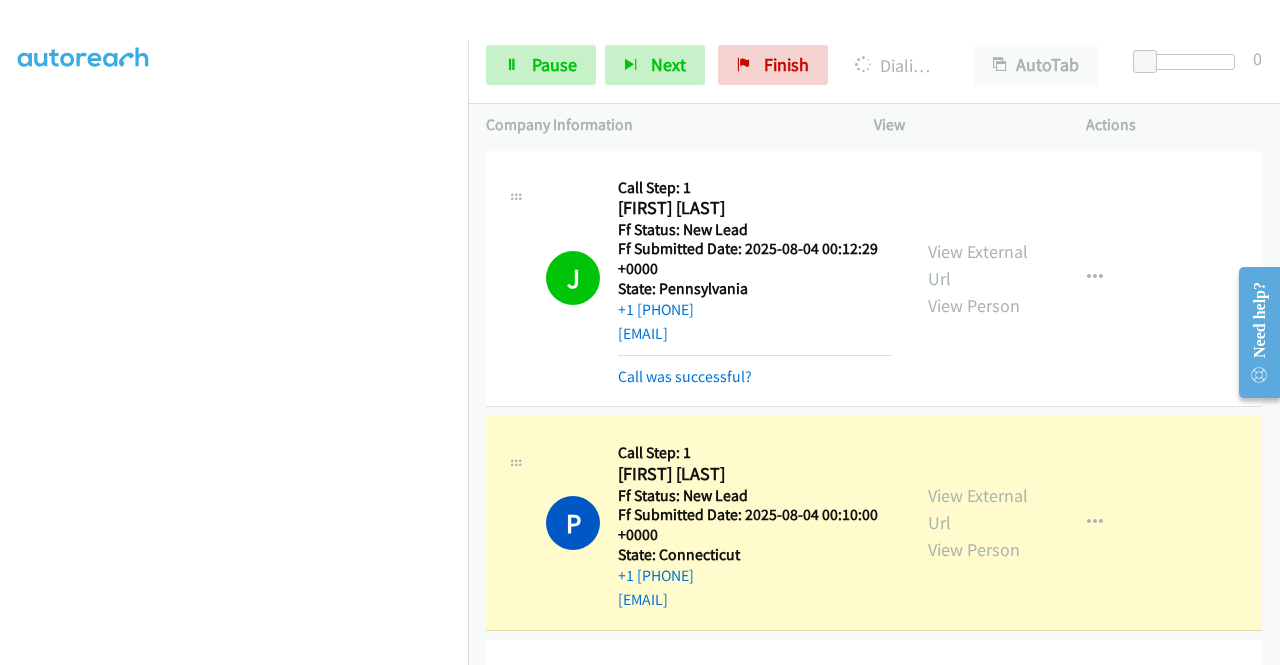 scroll, scrollTop: 413, scrollLeft: 0, axis: vertical 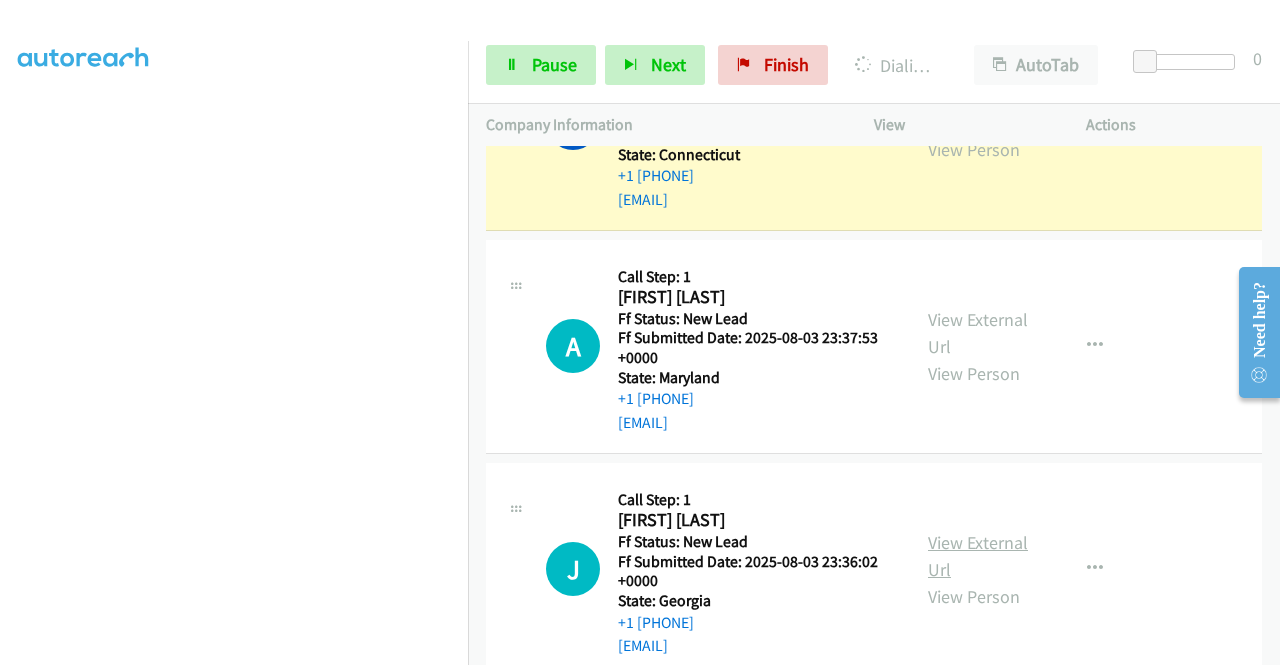 click on "View External Url" at bounding box center [978, 556] 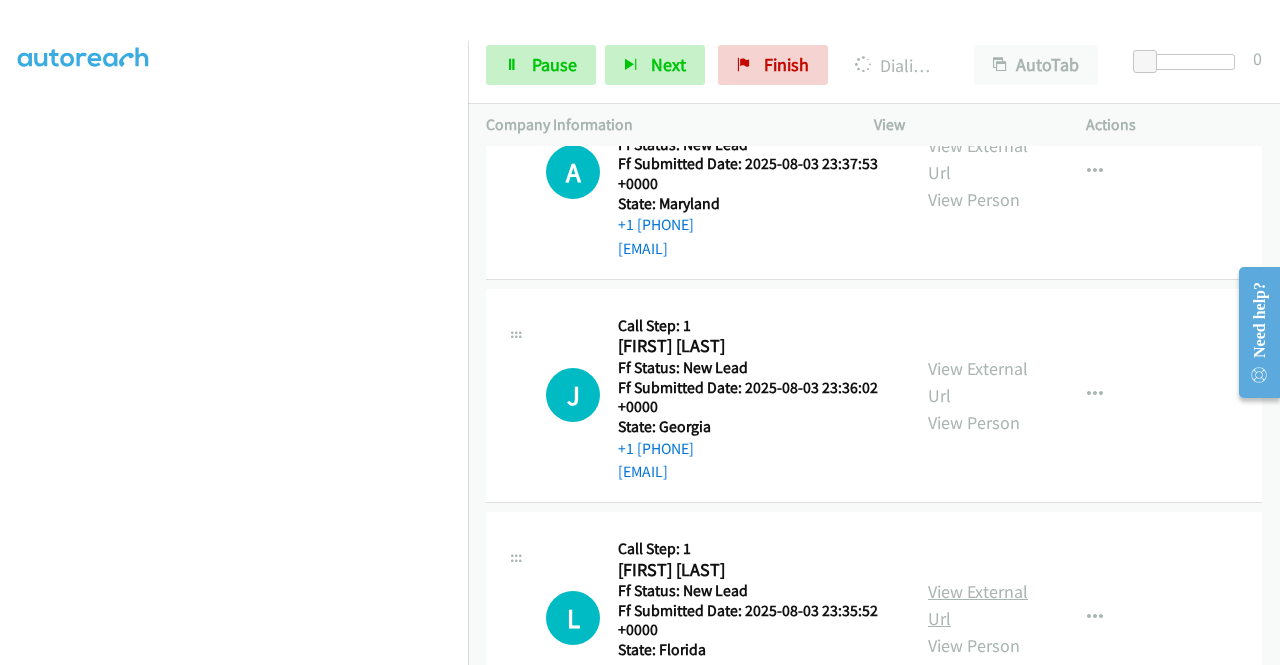 scroll, scrollTop: 600, scrollLeft: 0, axis: vertical 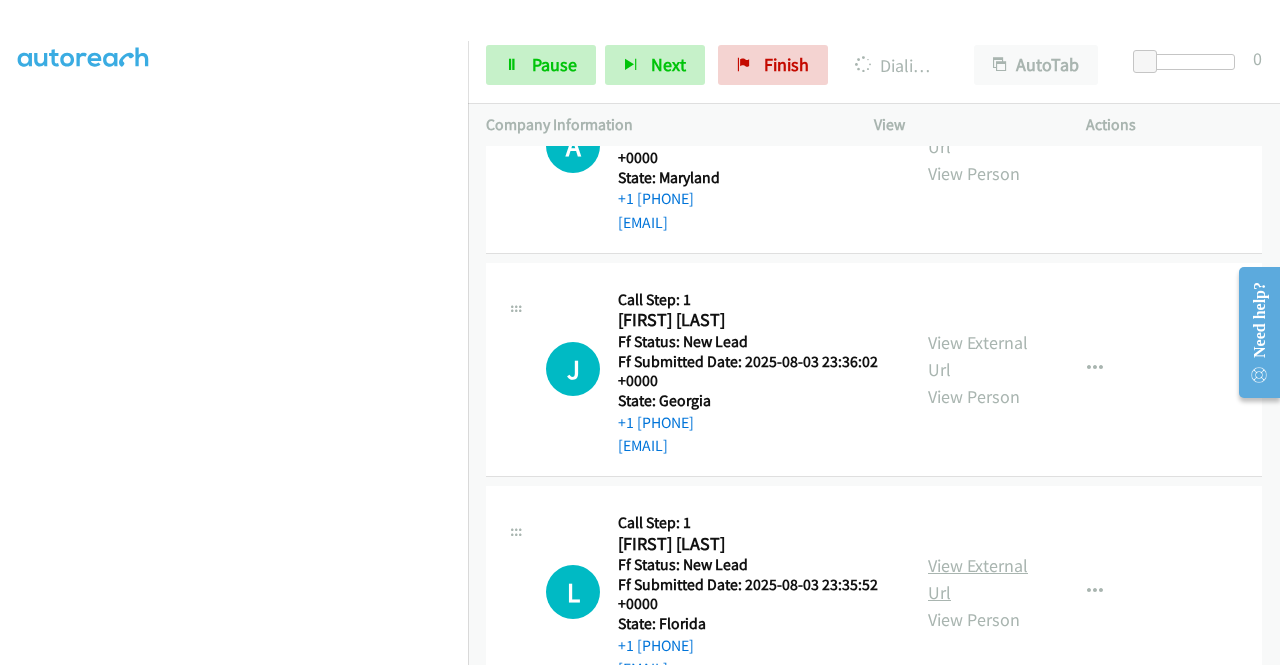 click on "View External Url" at bounding box center [978, 579] 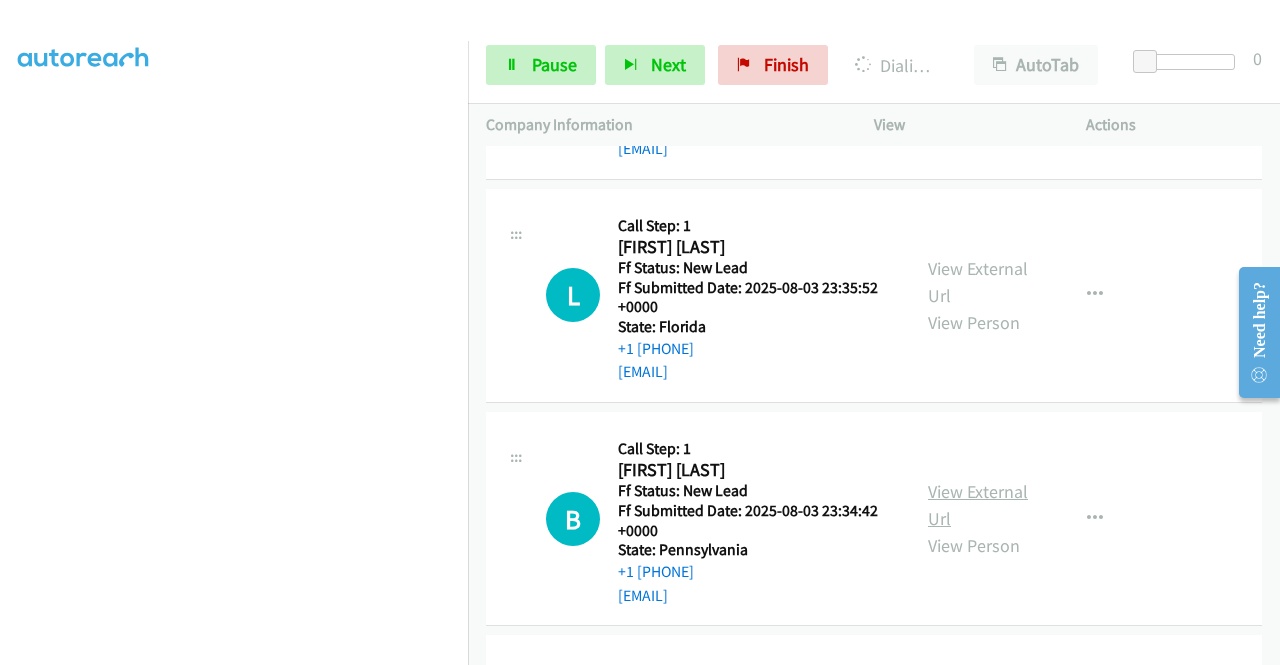 scroll, scrollTop: 900, scrollLeft: 0, axis: vertical 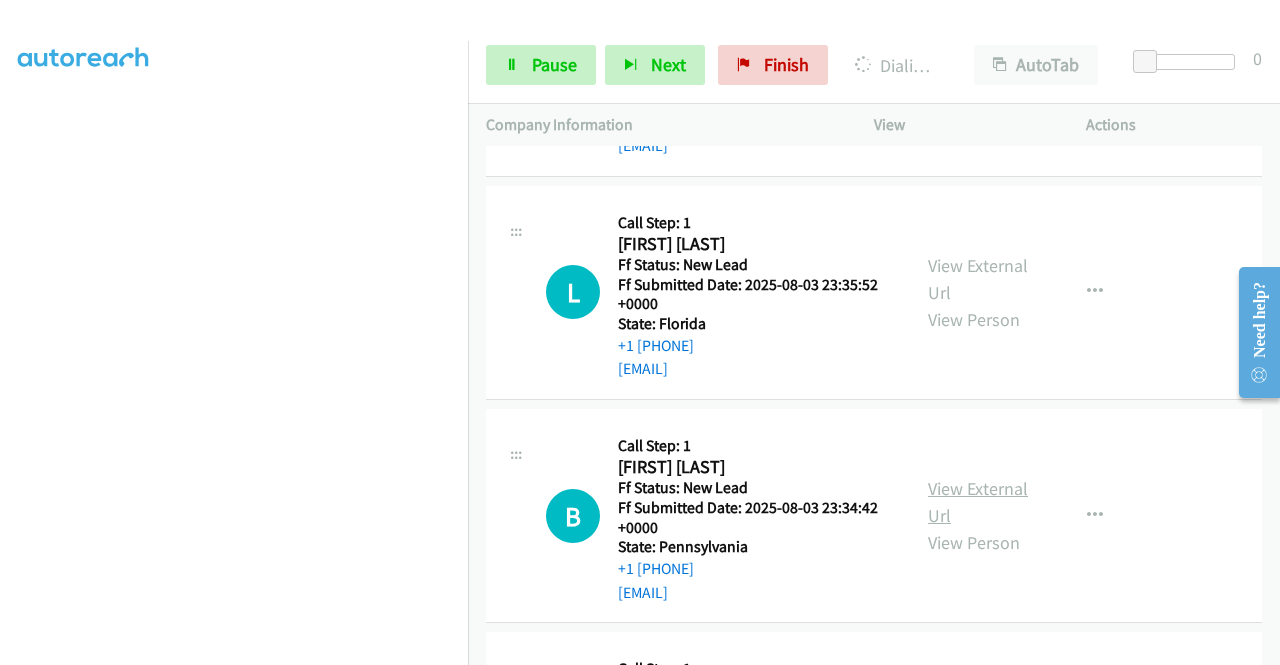 click on "View External Url" at bounding box center [978, 502] 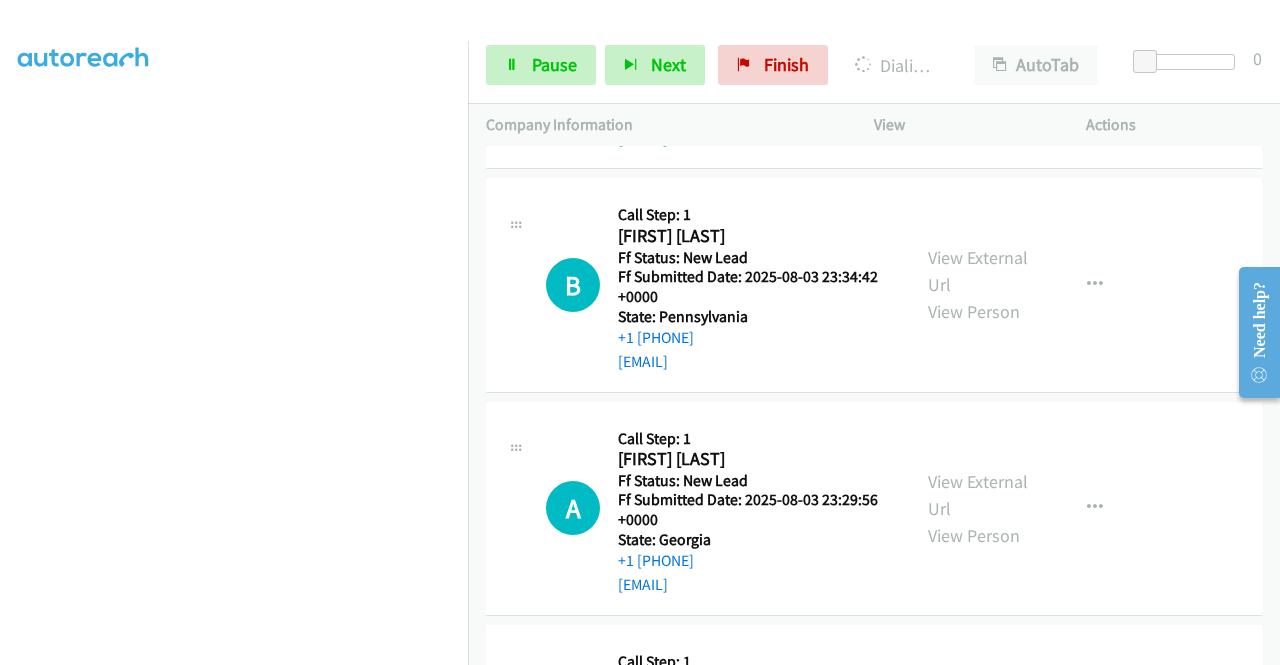 scroll, scrollTop: 1342, scrollLeft: 0, axis: vertical 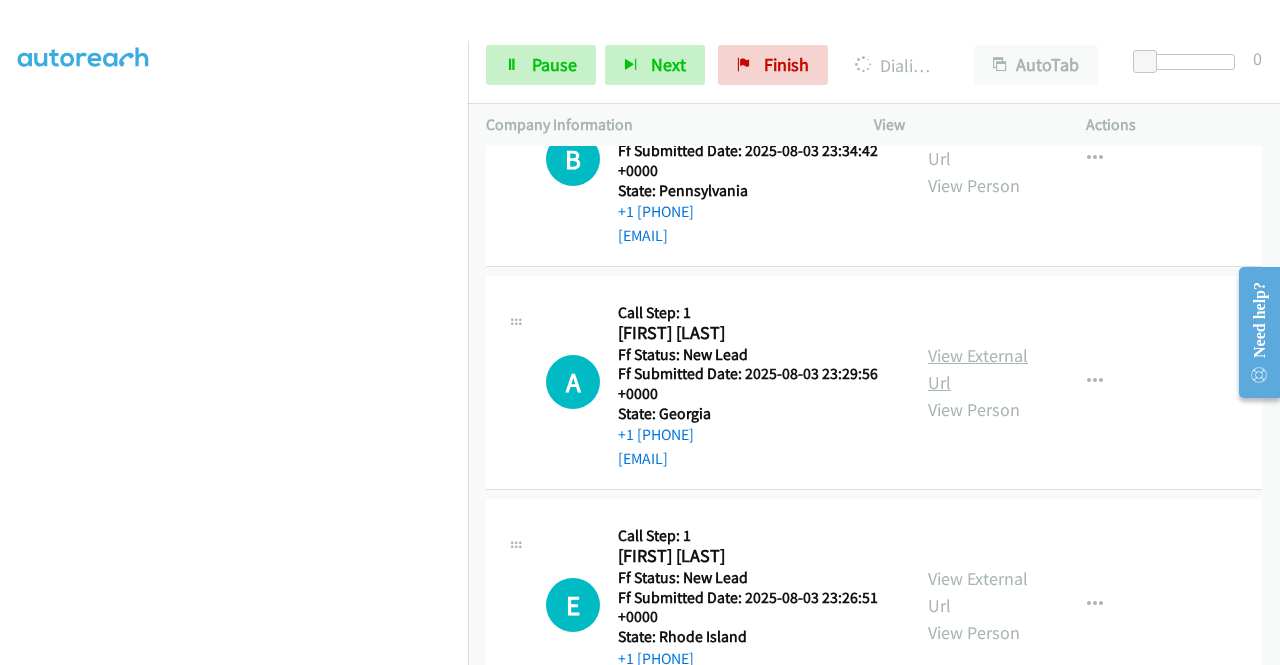 click on "View External Url" at bounding box center [978, 369] 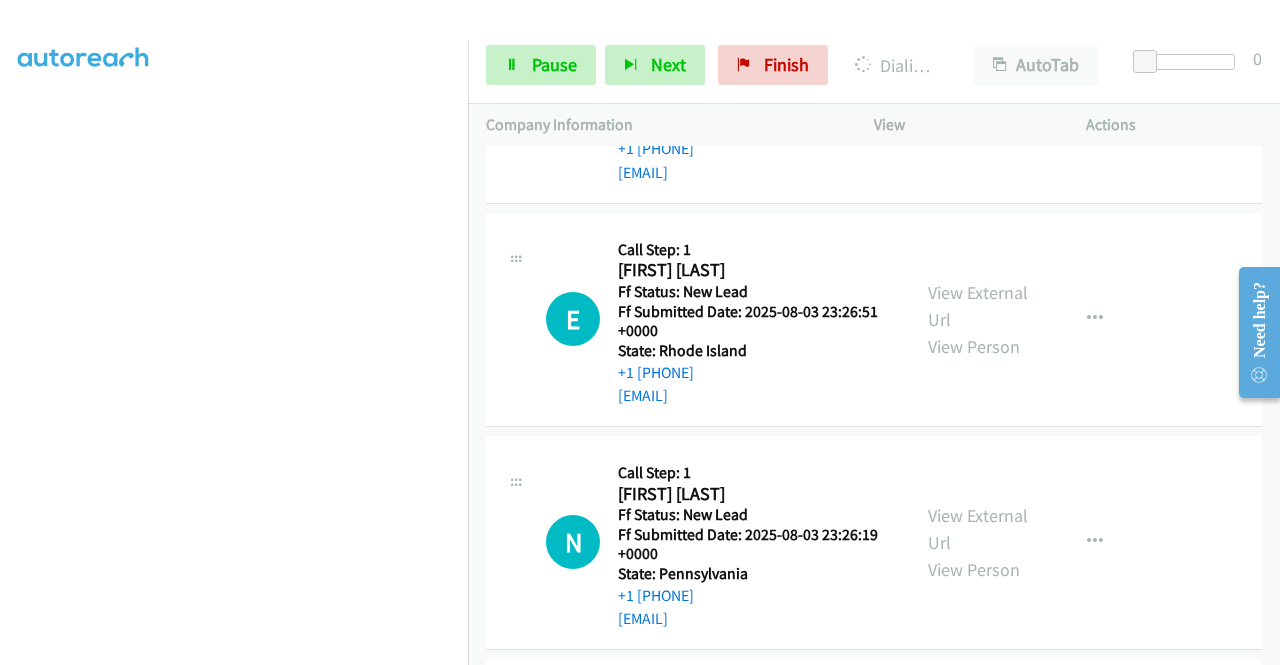 scroll, scrollTop: 1642, scrollLeft: 0, axis: vertical 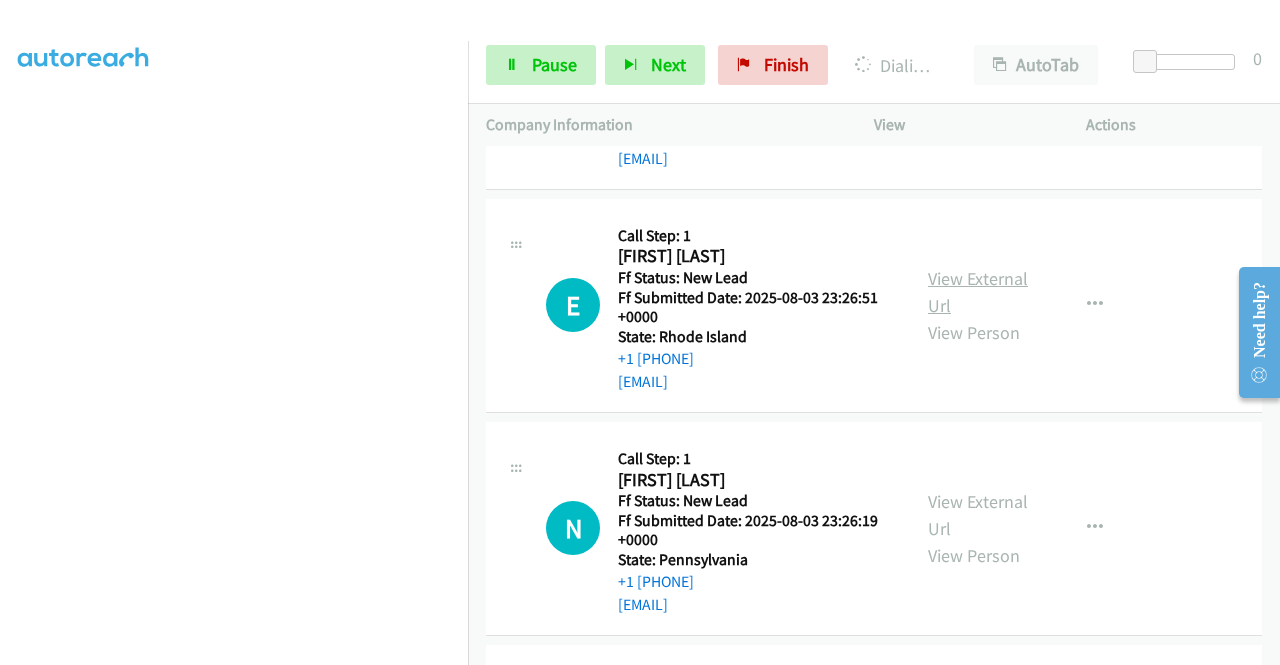 click on "View External Url" at bounding box center [978, 292] 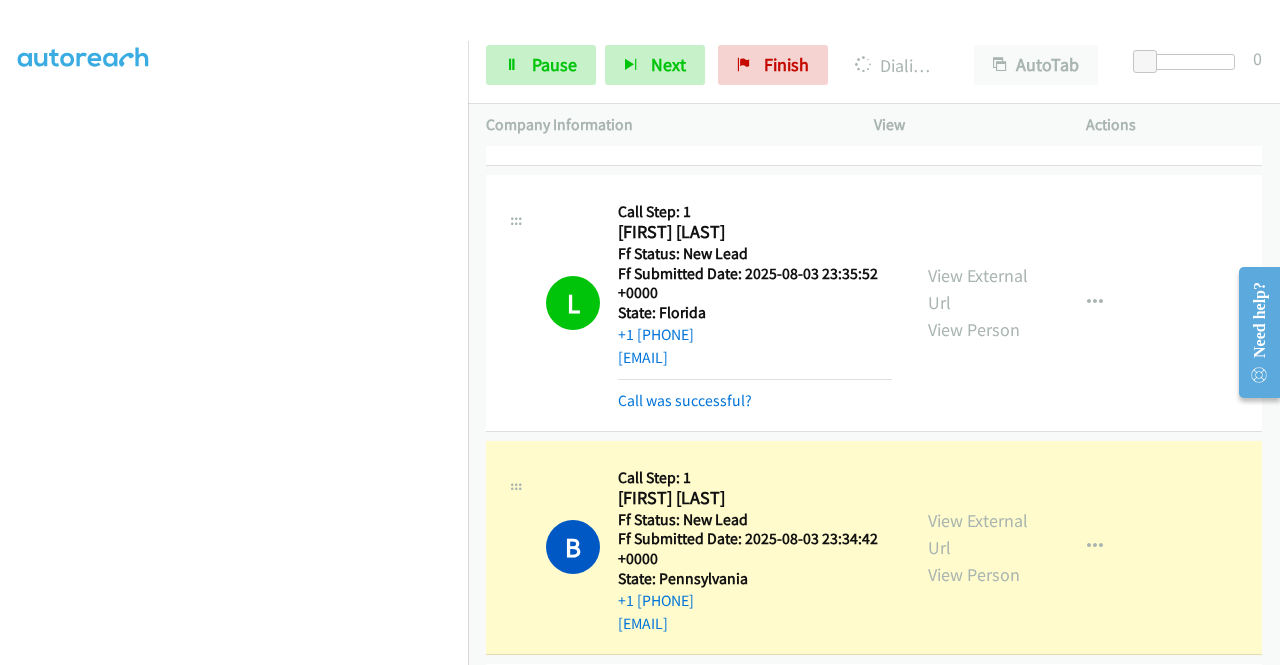 scroll, scrollTop: 1085, scrollLeft: 0, axis: vertical 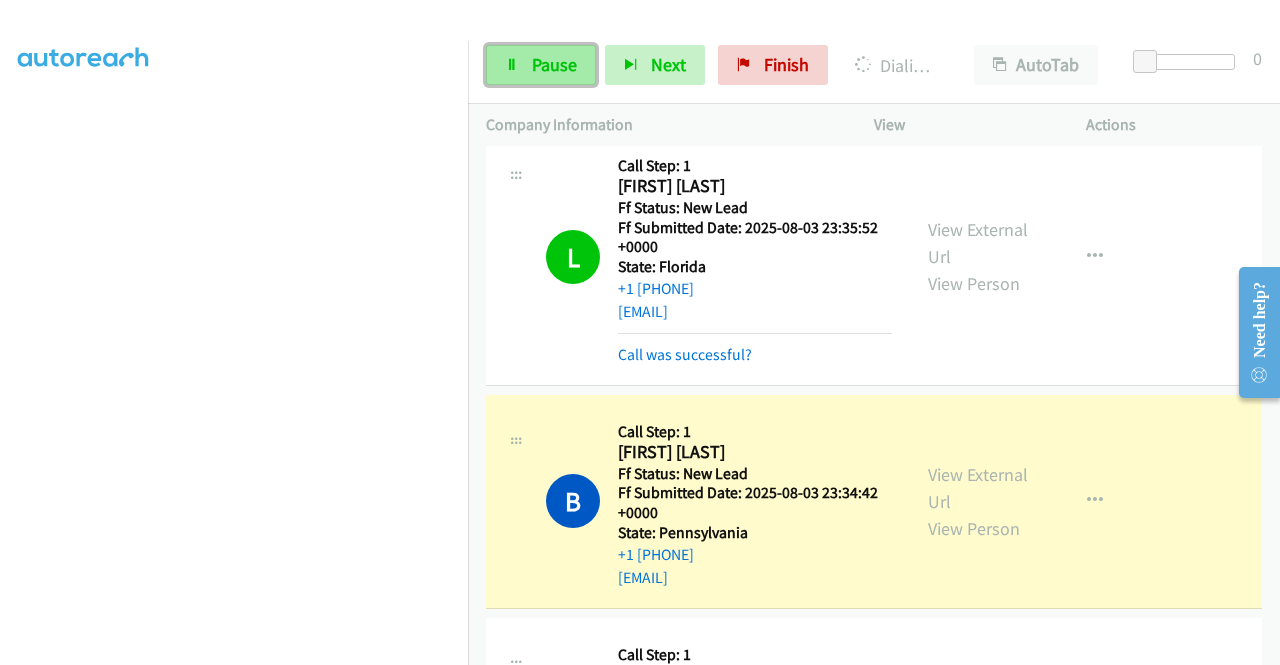click on "Pause" at bounding box center [554, 64] 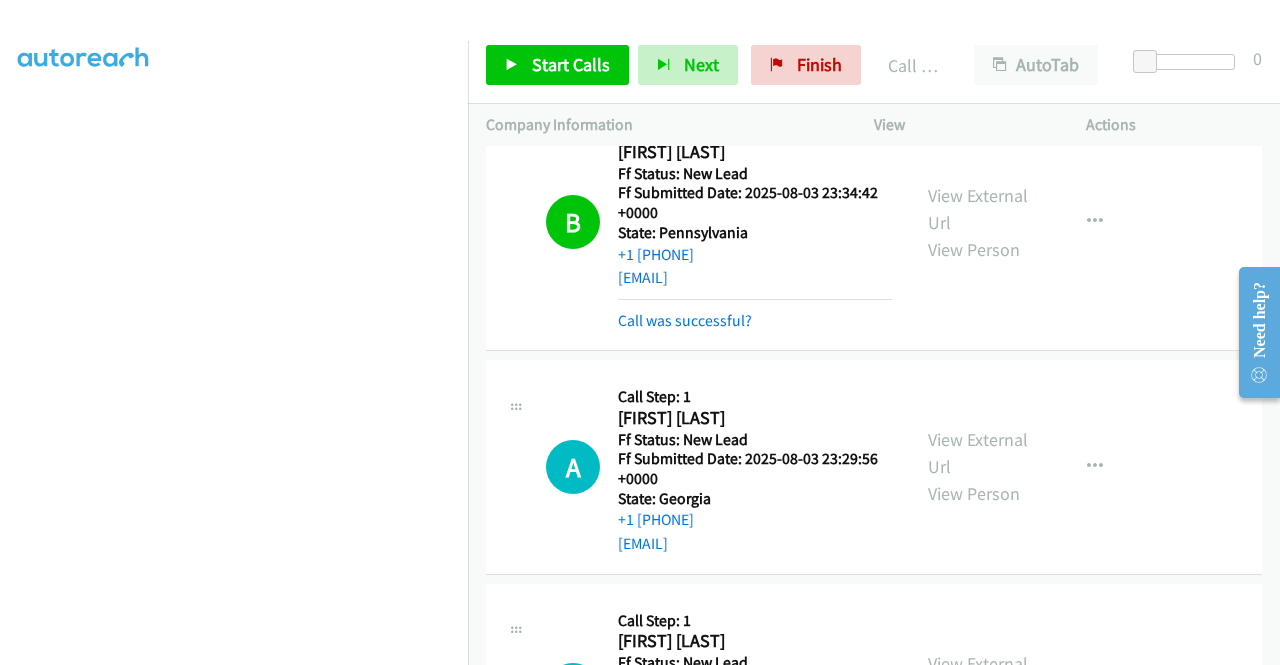scroll, scrollTop: 1685, scrollLeft: 0, axis: vertical 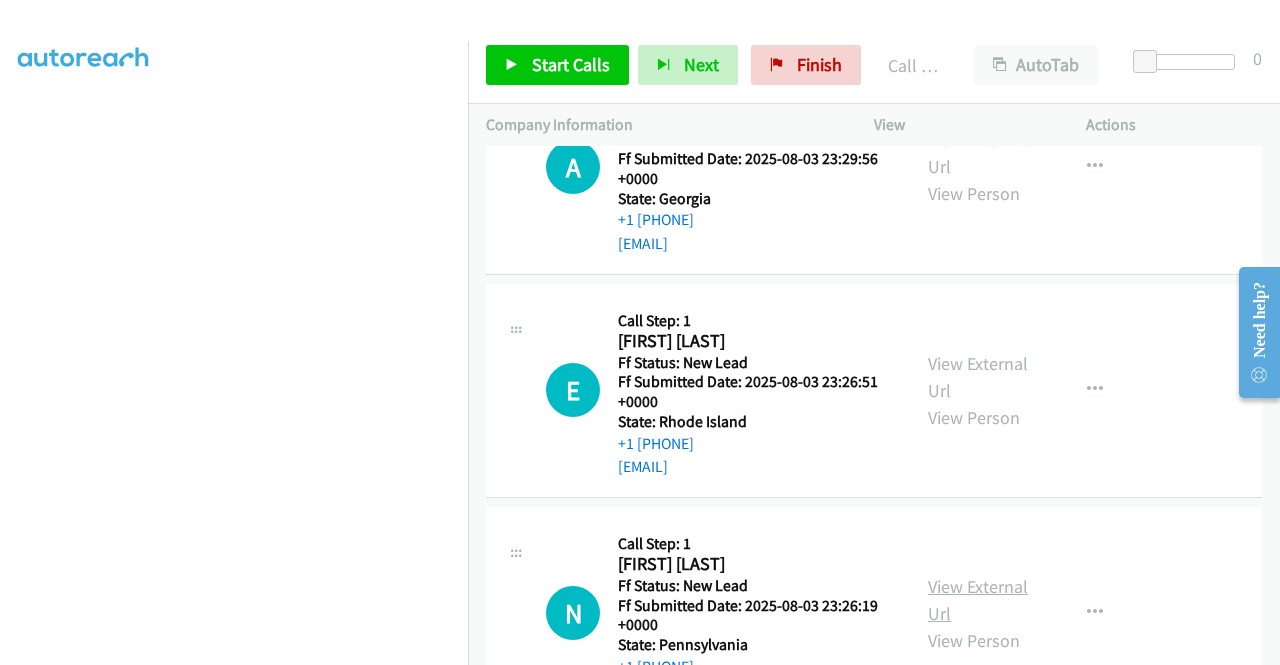 click on "View External Url" at bounding box center (978, 600) 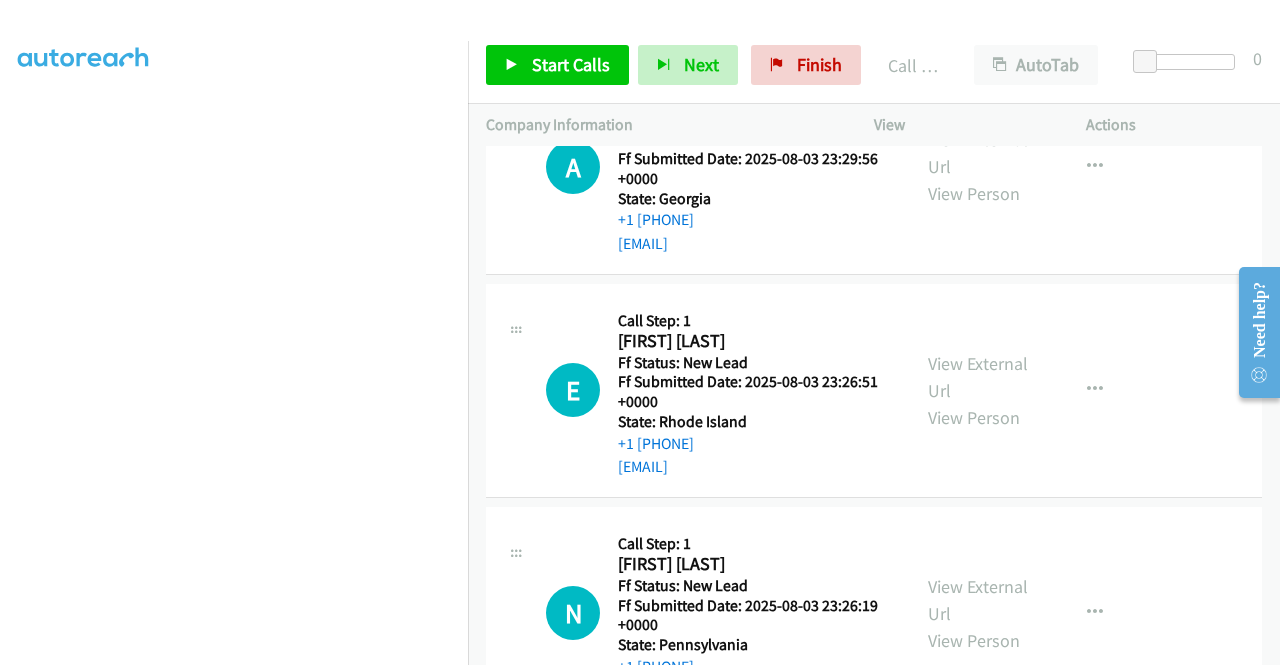 scroll, scrollTop: 1885, scrollLeft: 0, axis: vertical 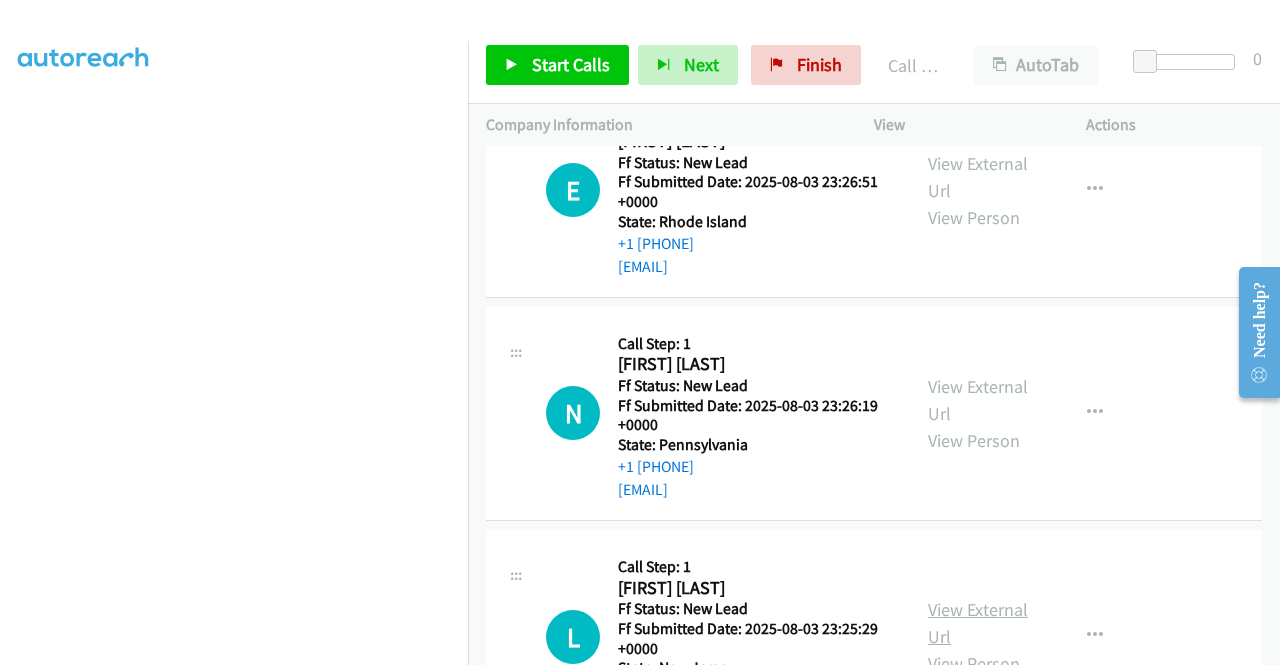click on "View External Url" at bounding box center (978, 623) 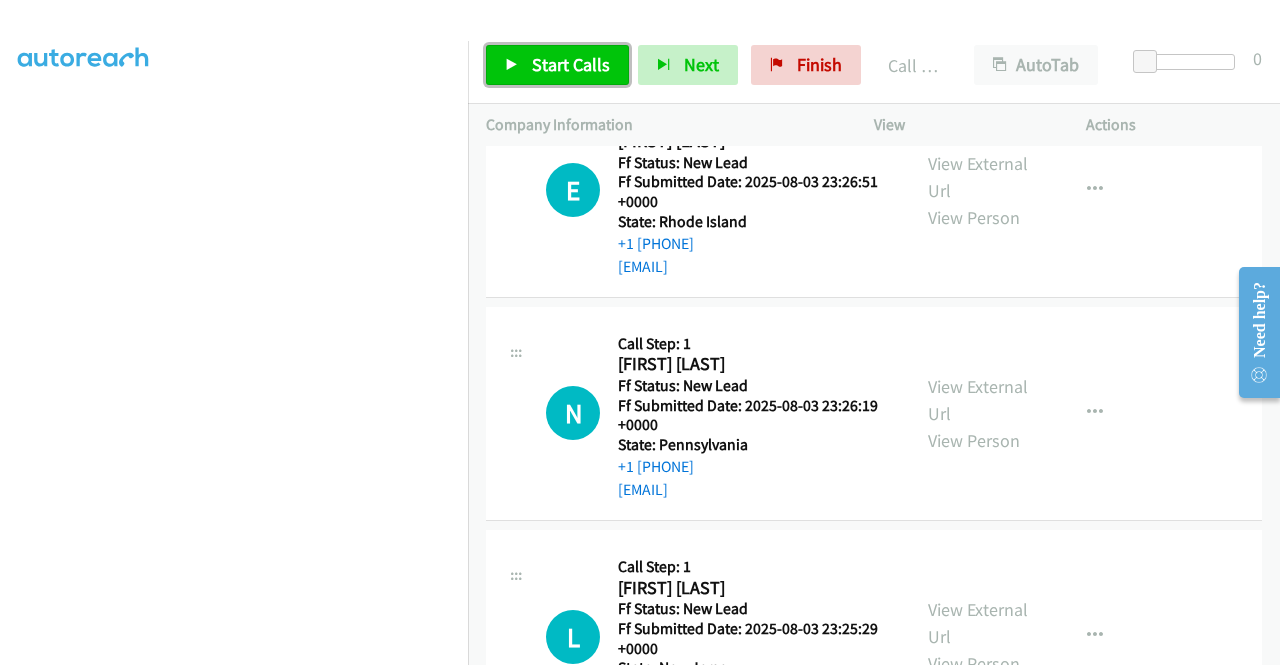 click on "Start Calls" at bounding box center (557, 65) 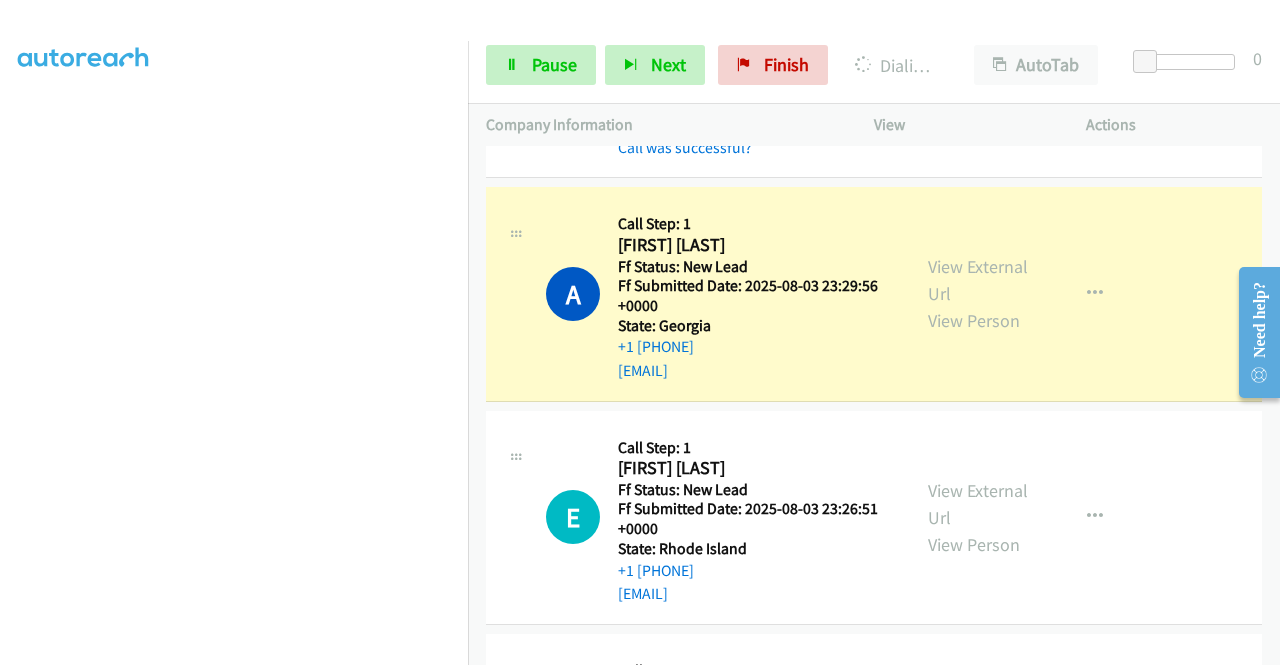 scroll, scrollTop: 1485, scrollLeft: 0, axis: vertical 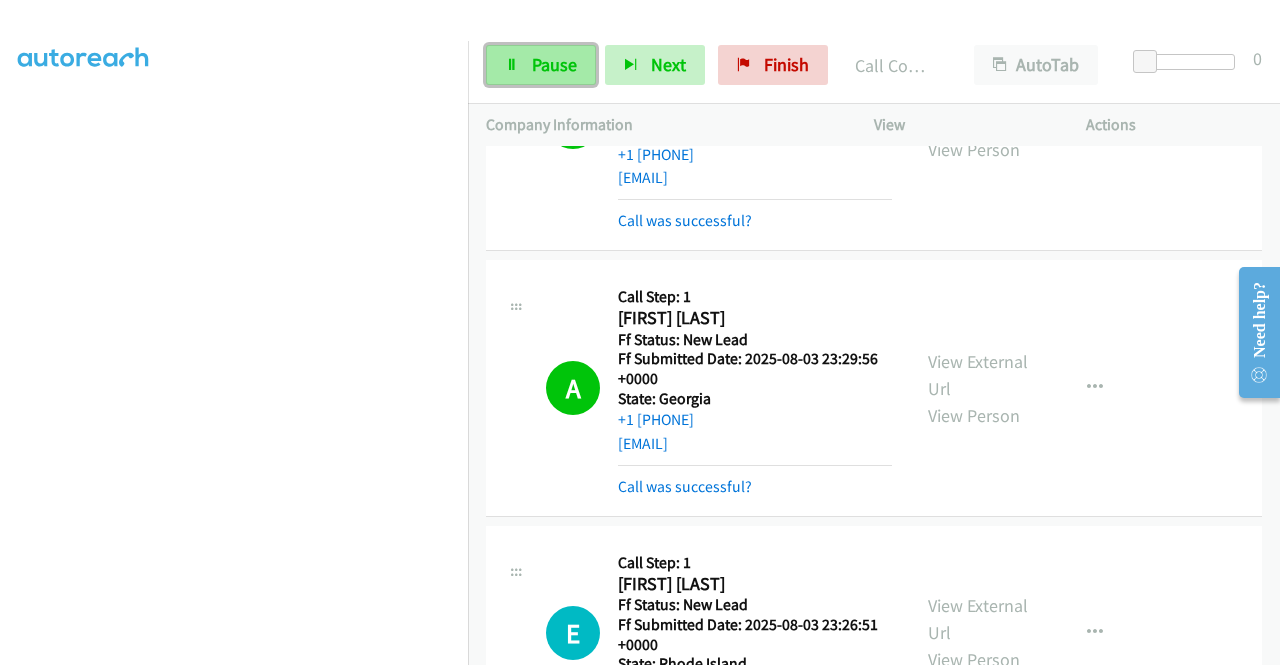 click at bounding box center (512, 66) 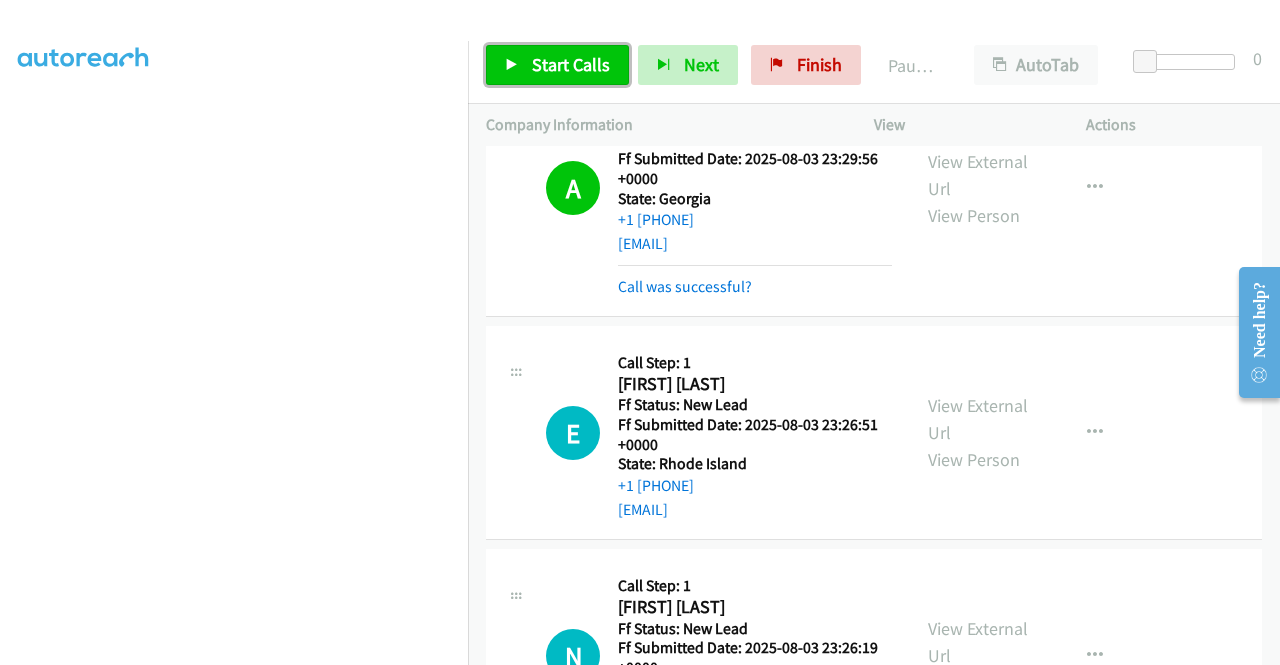 click on "Start Calls" at bounding box center (571, 64) 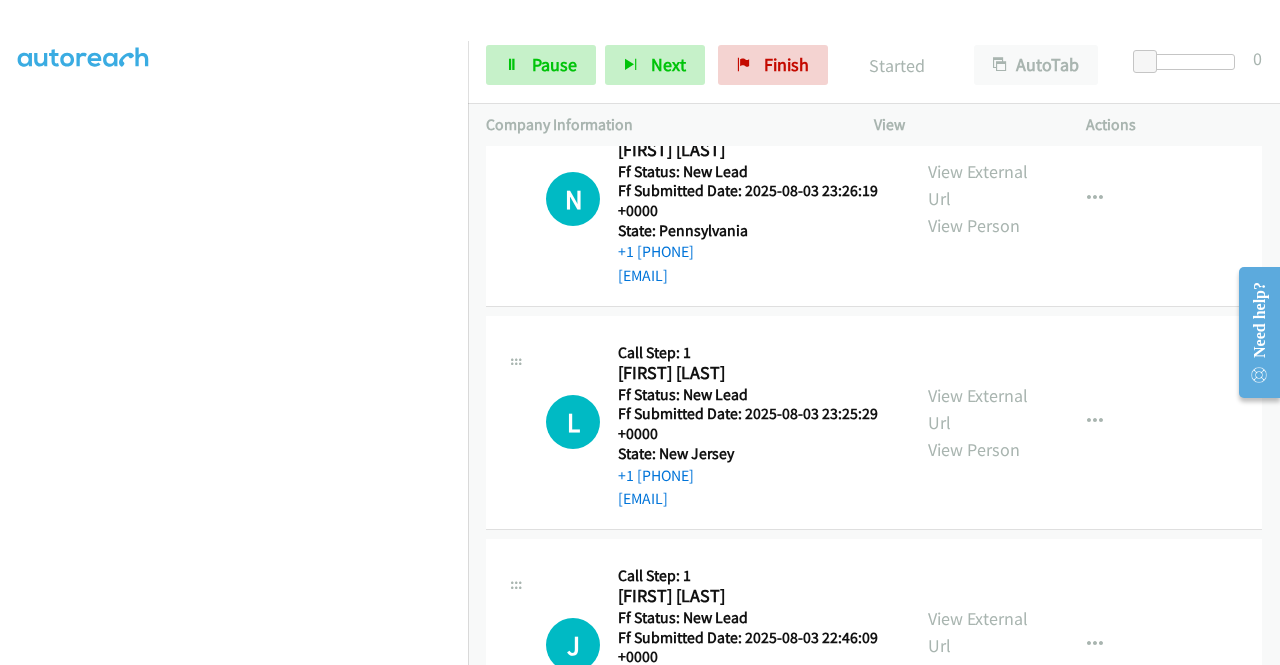 scroll, scrollTop: 2185, scrollLeft: 0, axis: vertical 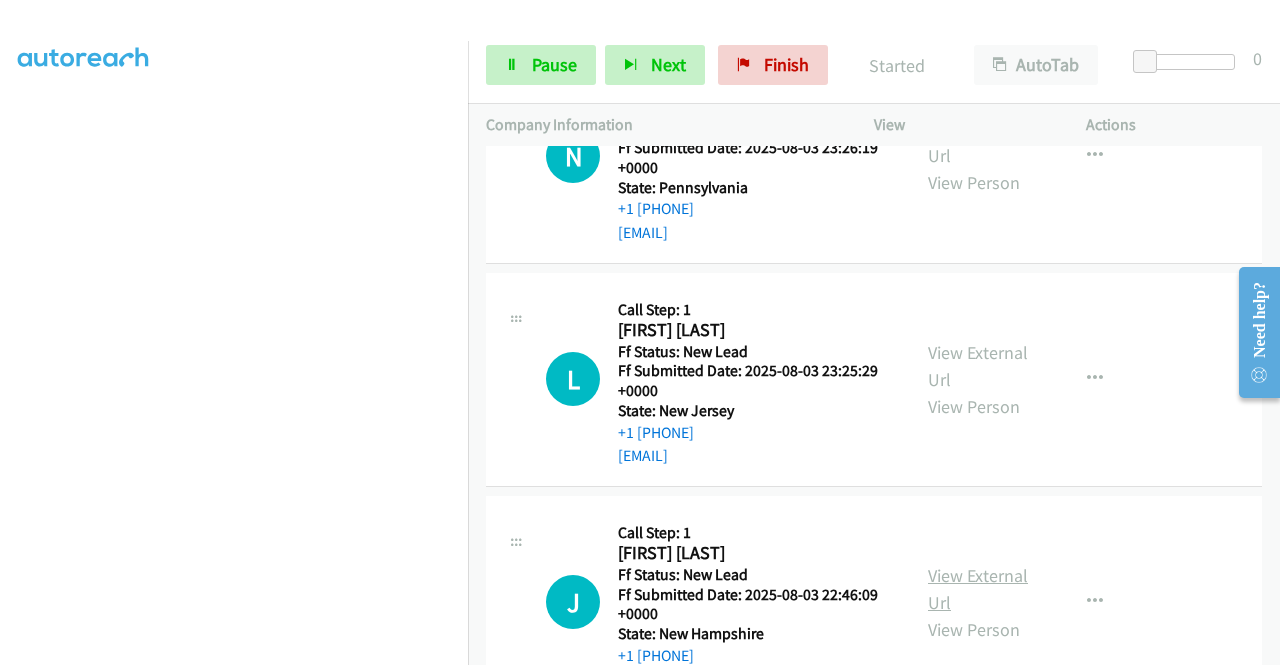 click on "View External Url" at bounding box center (978, 589) 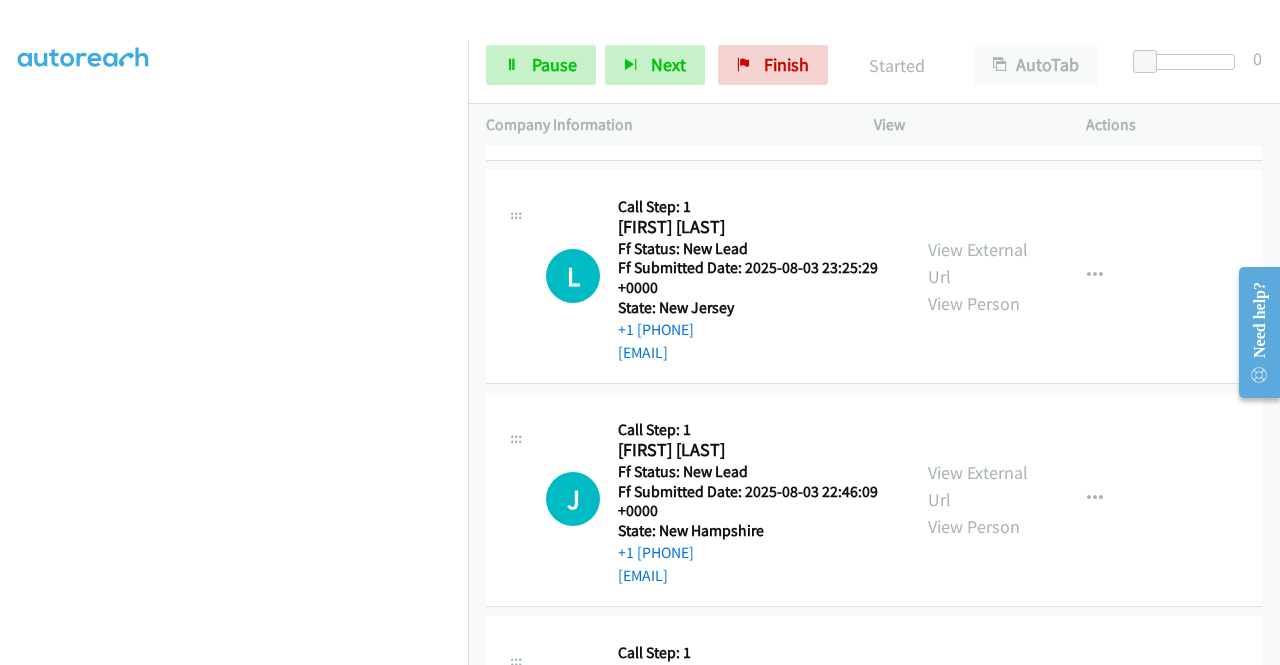scroll, scrollTop: 2476, scrollLeft: 0, axis: vertical 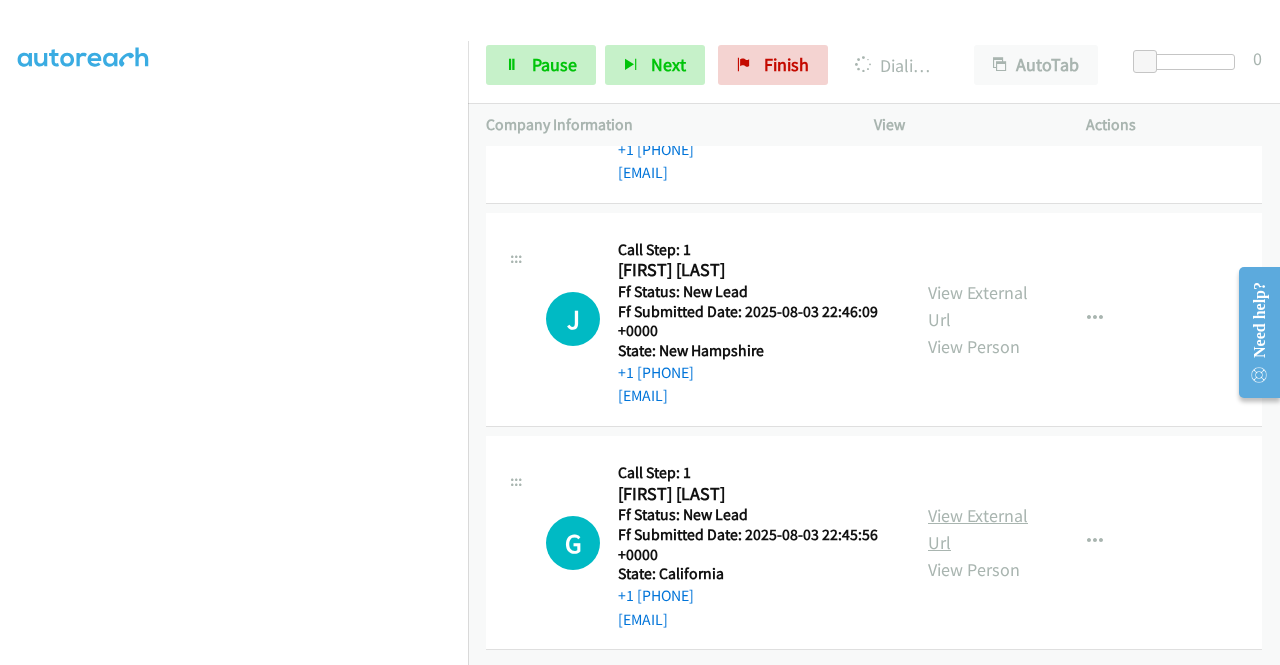 click on "View External Url" at bounding box center (978, 529) 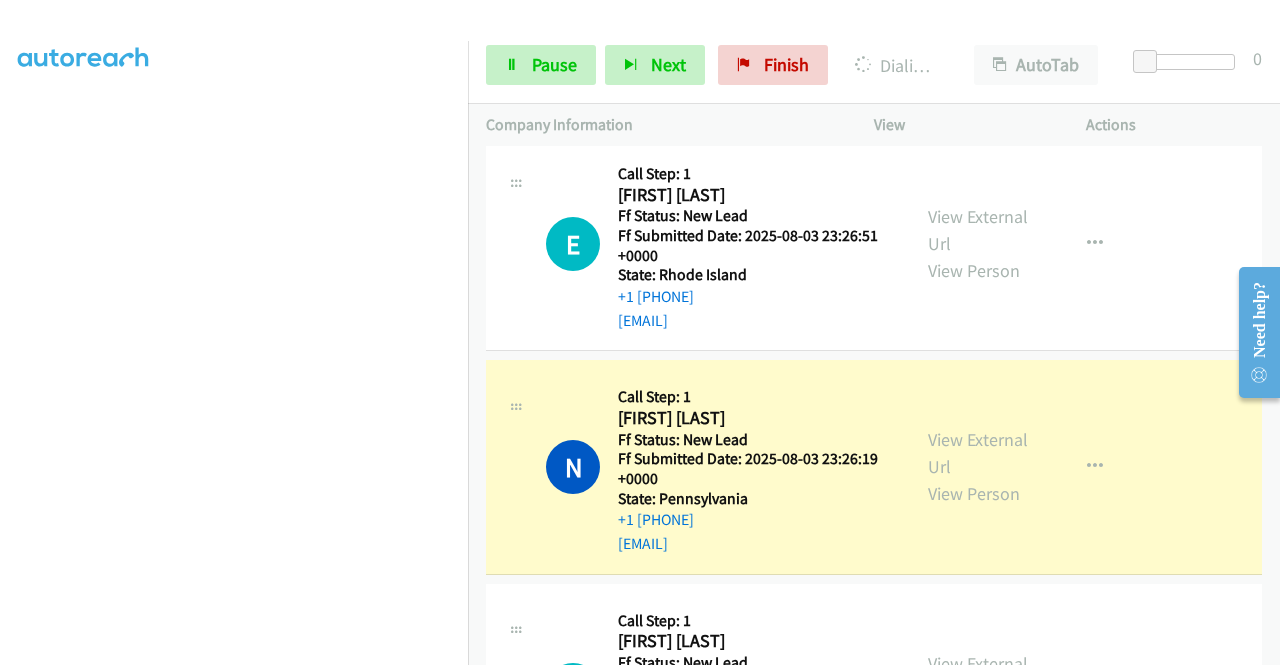 scroll, scrollTop: 1776, scrollLeft: 0, axis: vertical 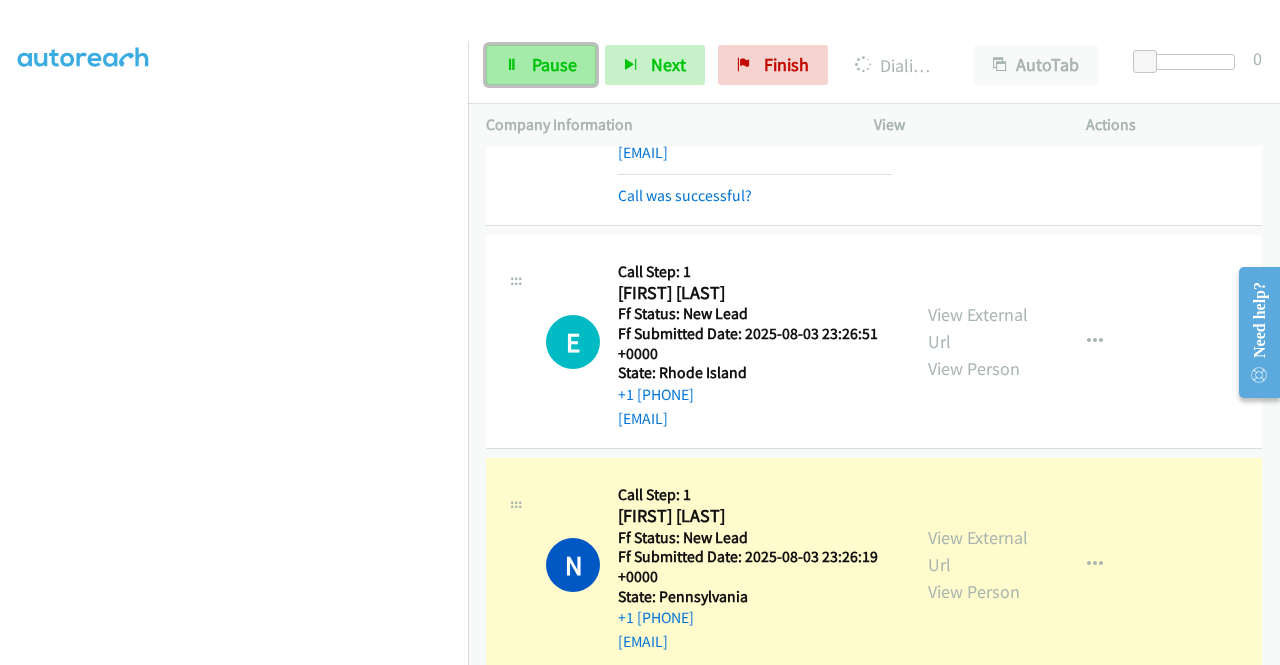 click on "Pause" at bounding box center [554, 64] 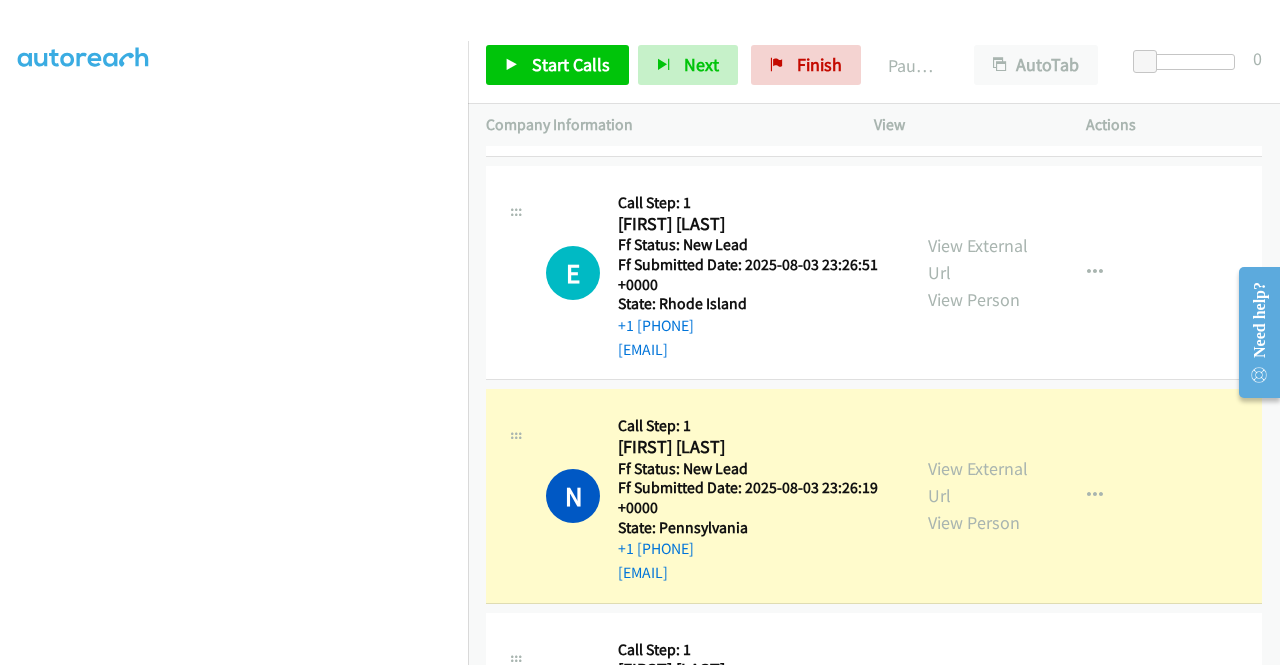 scroll, scrollTop: 1876, scrollLeft: 0, axis: vertical 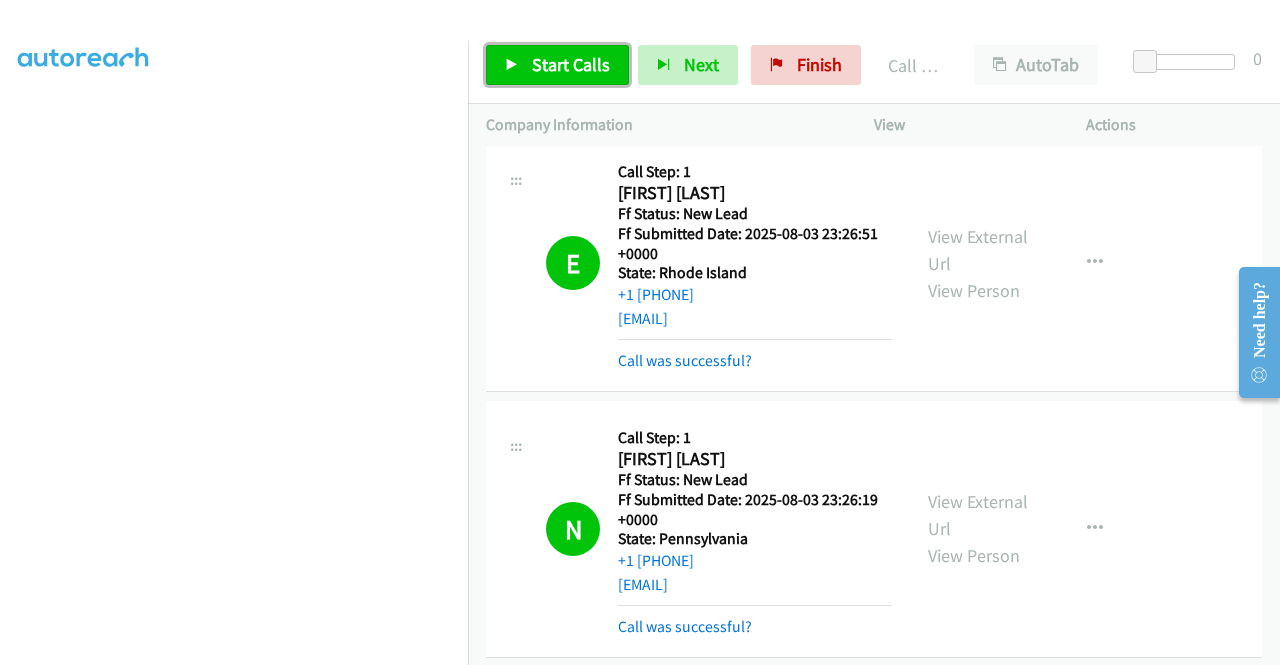 click on "Start Calls" at bounding box center [571, 64] 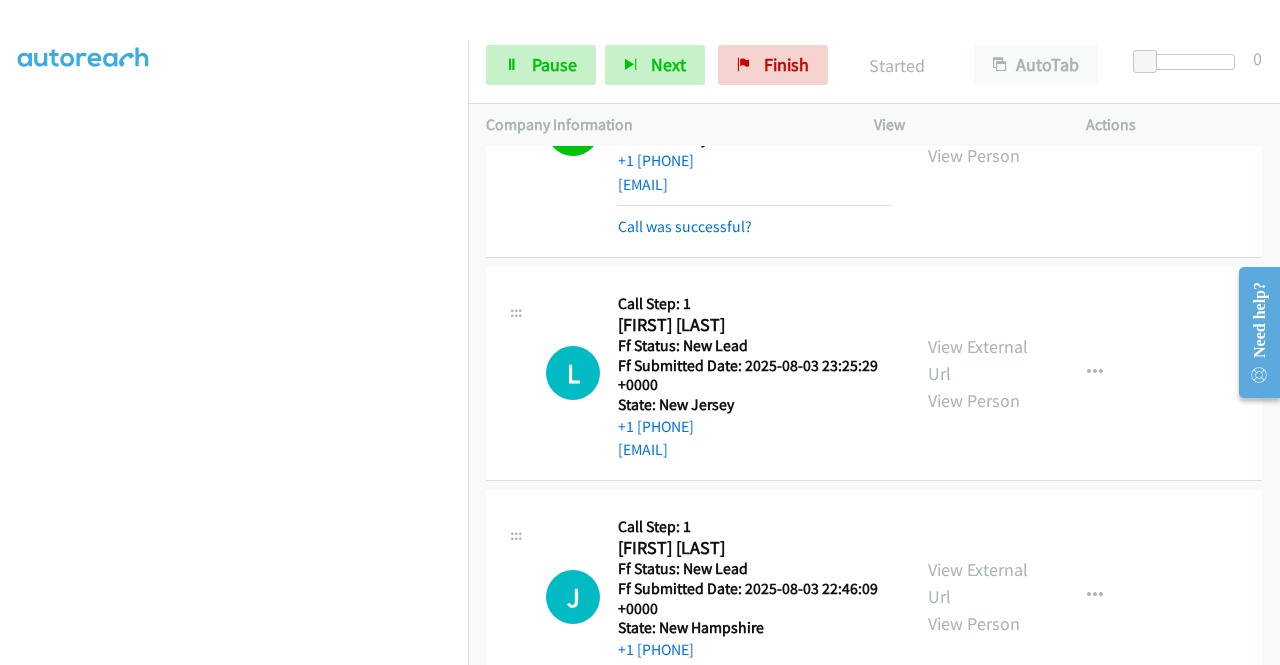 scroll, scrollTop: 2560, scrollLeft: 0, axis: vertical 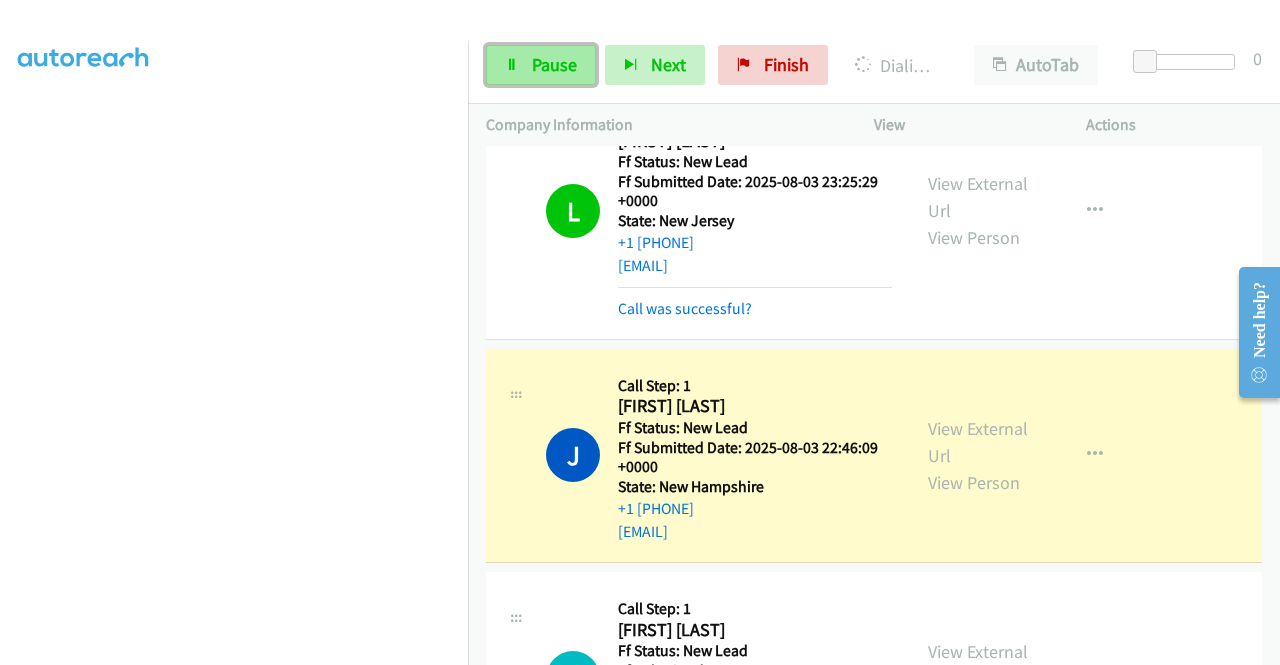 click on "Pause" at bounding box center [554, 64] 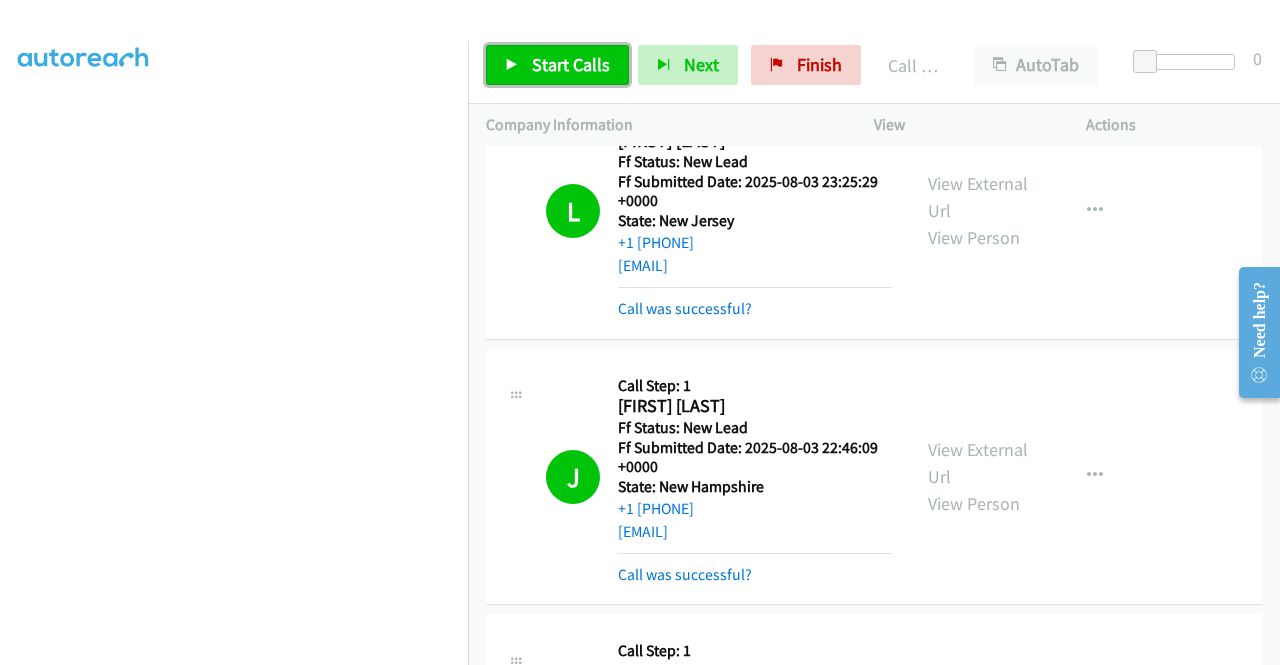 click on "Start Calls" at bounding box center [571, 64] 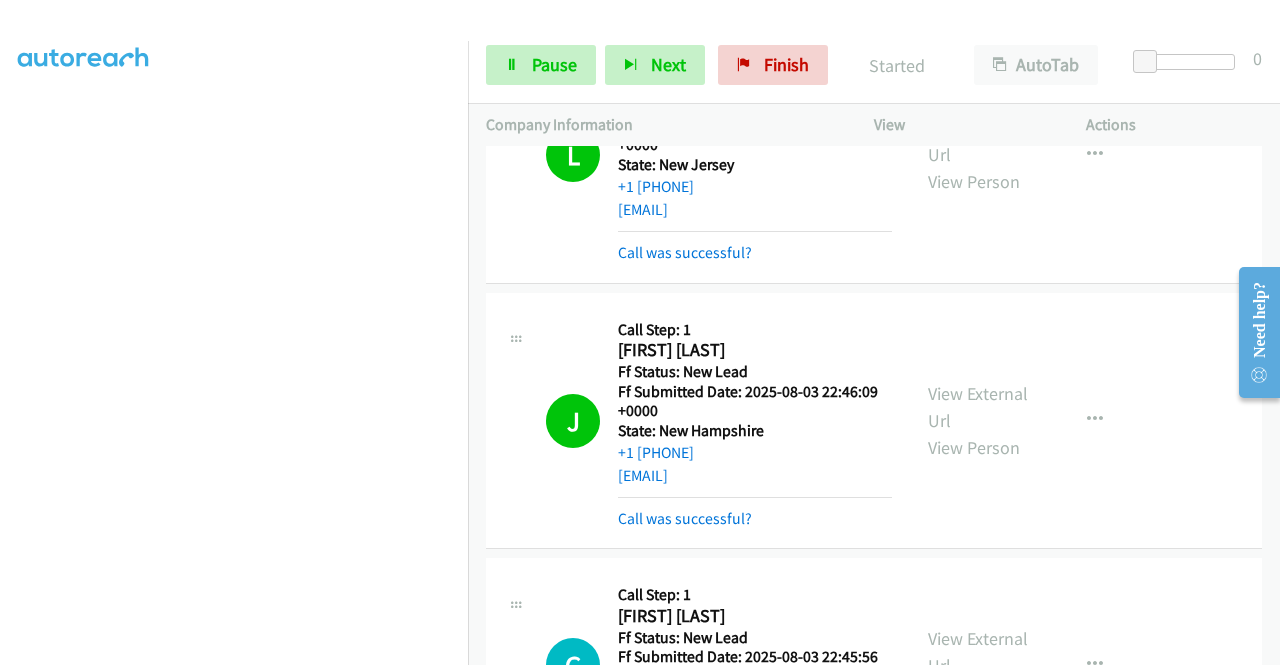 scroll, scrollTop: 2645, scrollLeft: 0, axis: vertical 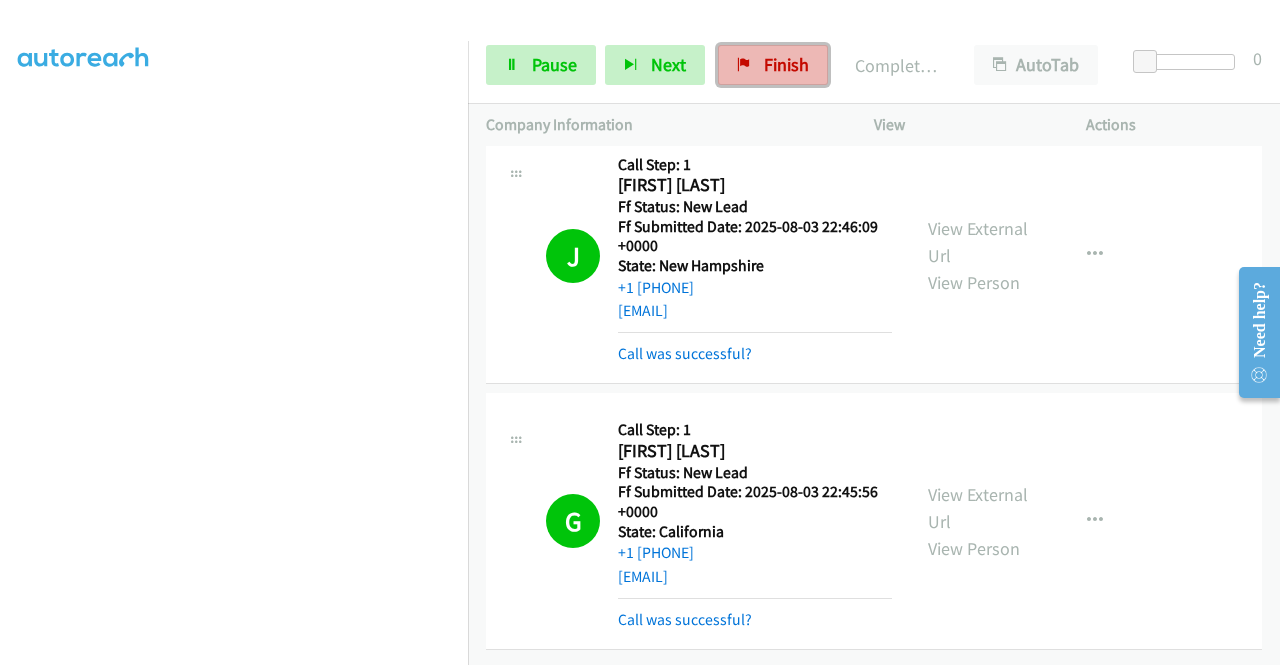 click on "Finish" at bounding box center [786, 64] 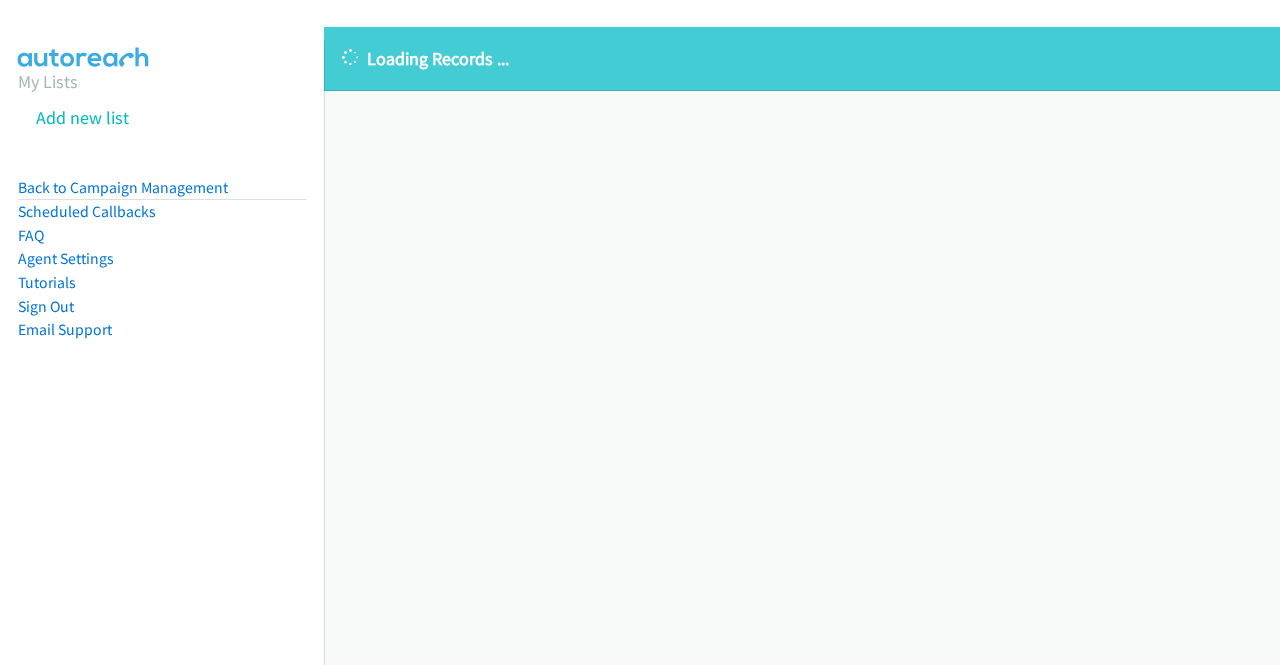 scroll, scrollTop: 0, scrollLeft: 0, axis: both 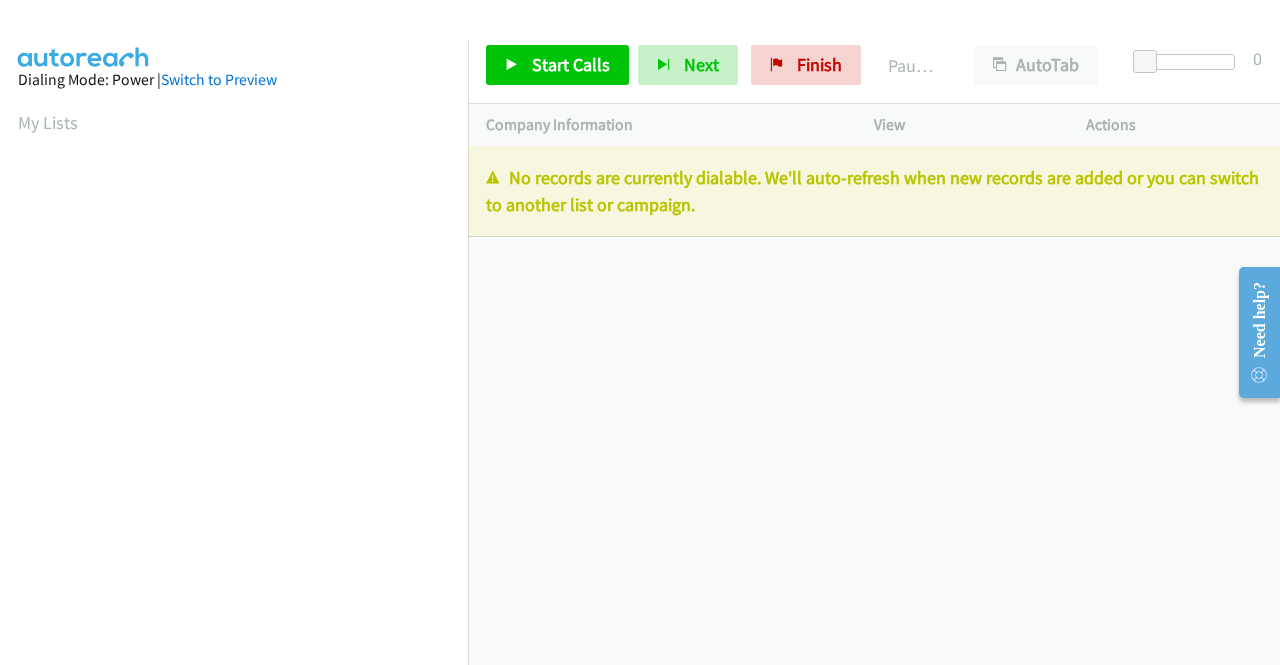 click on "+1 [PHONE]
Call failed - Please reload the list and try again
The Callbar Failed to Load Please Open it and Reload the Page
Hmm something isn't quite right.. Please refresh the page
Hmm something isn't quite right.. Please refresh the page
No records are currently dialable. We'll auto-refresh when new records are added or you can switch to another list or campaign.
Loading New Records ...
Reverse Compact View
|
Popout Window
|
Email Support
© [YEAR] AutoReach" at bounding box center (874, 405) 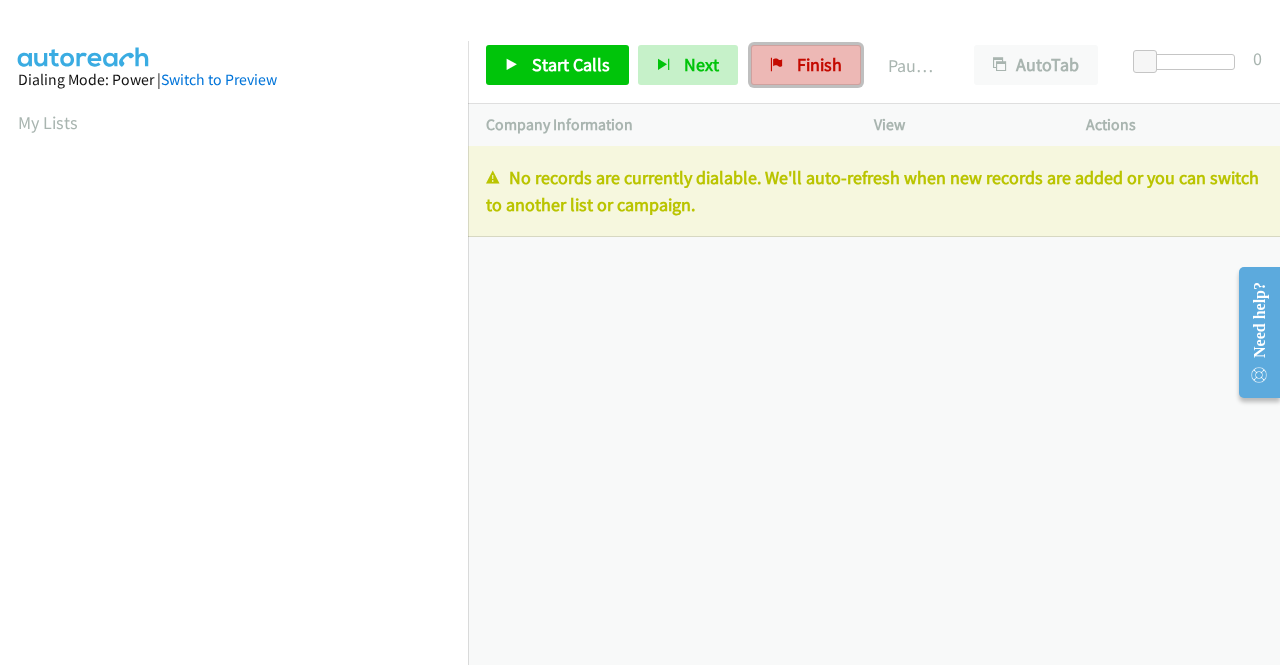 click on "Finish" at bounding box center (819, 64) 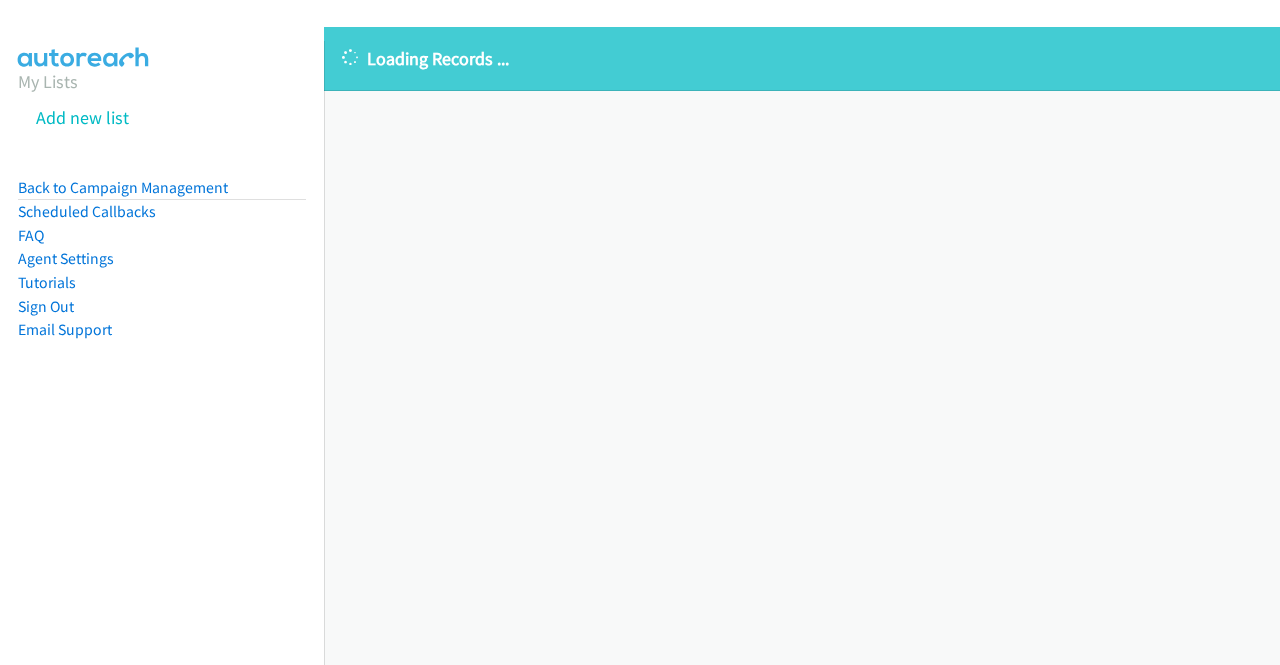 scroll, scrollTop: 0, scrollLeft: 0, axis: both 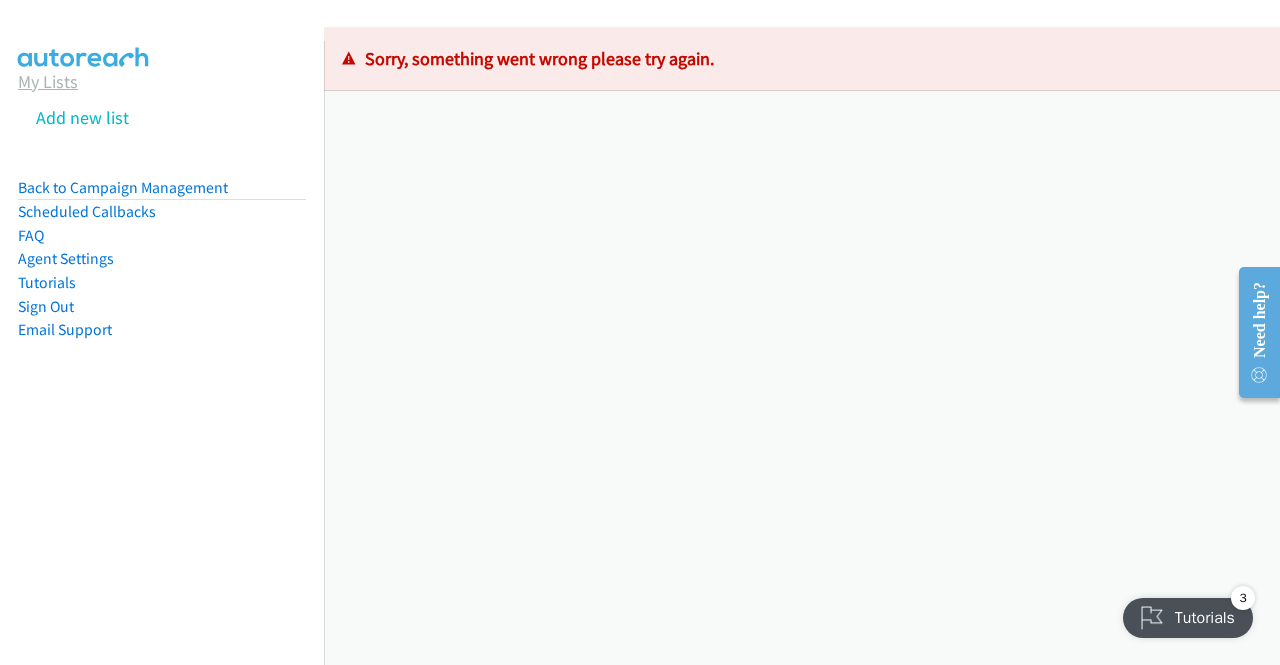 click on "My Lists" at bounding box center (48, 81) 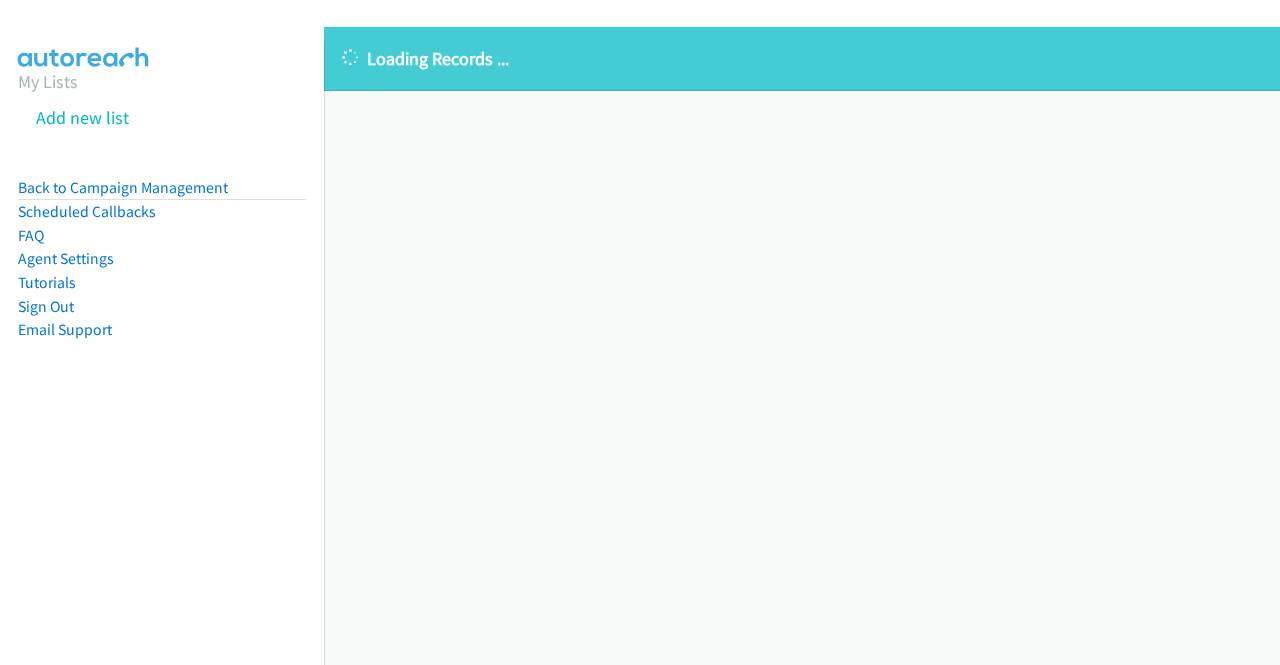 scroll, scrollTop: 0, scrollLeft: 0, axis: both 